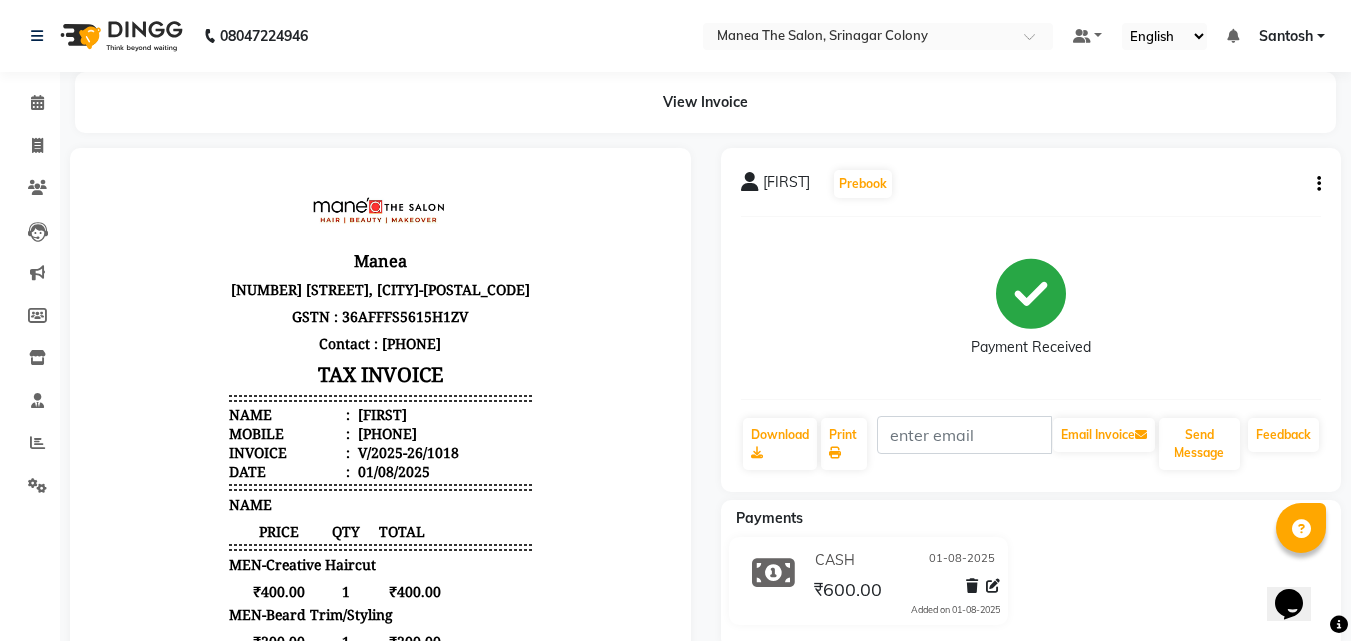 scroll, scrollTop: 0, scrollLeft: 0, axis: both 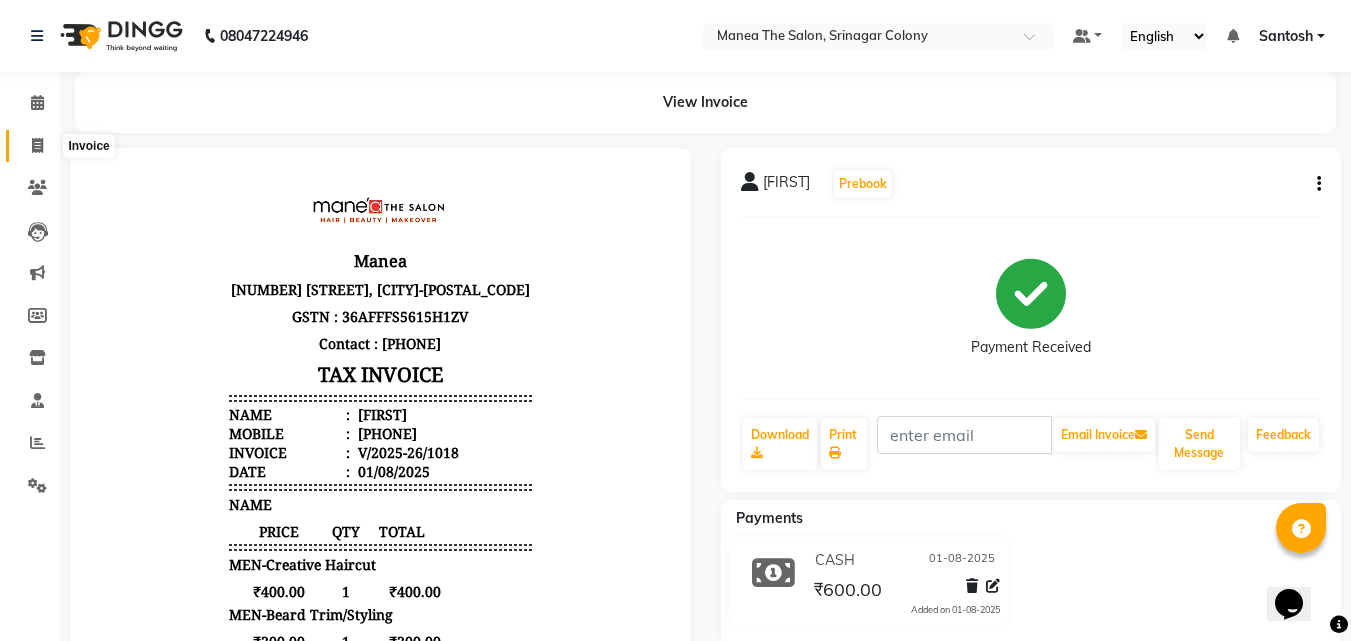 click 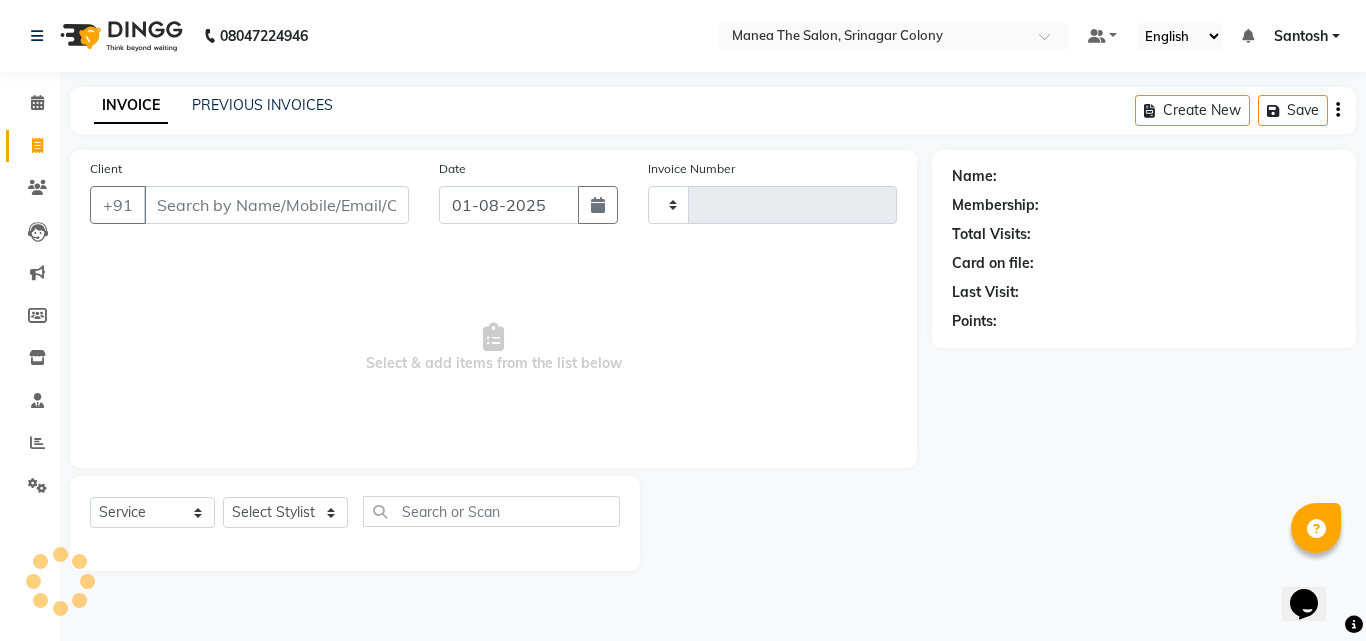 type on "1019" 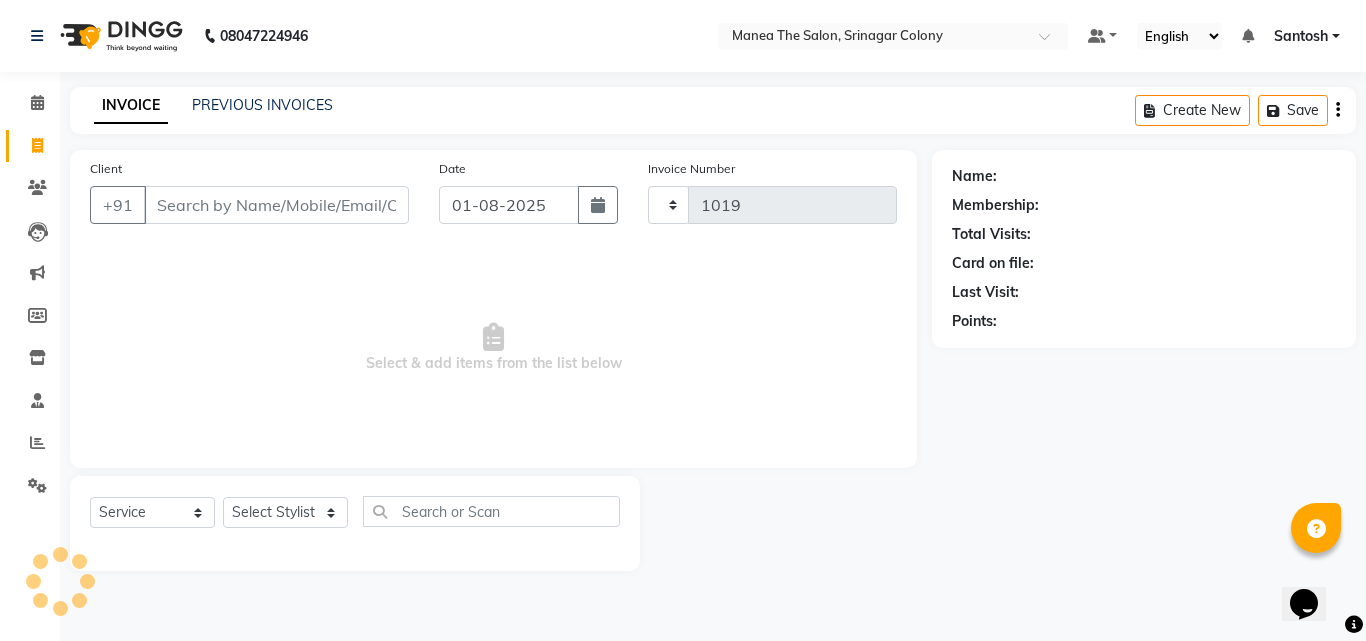 select on "5506" 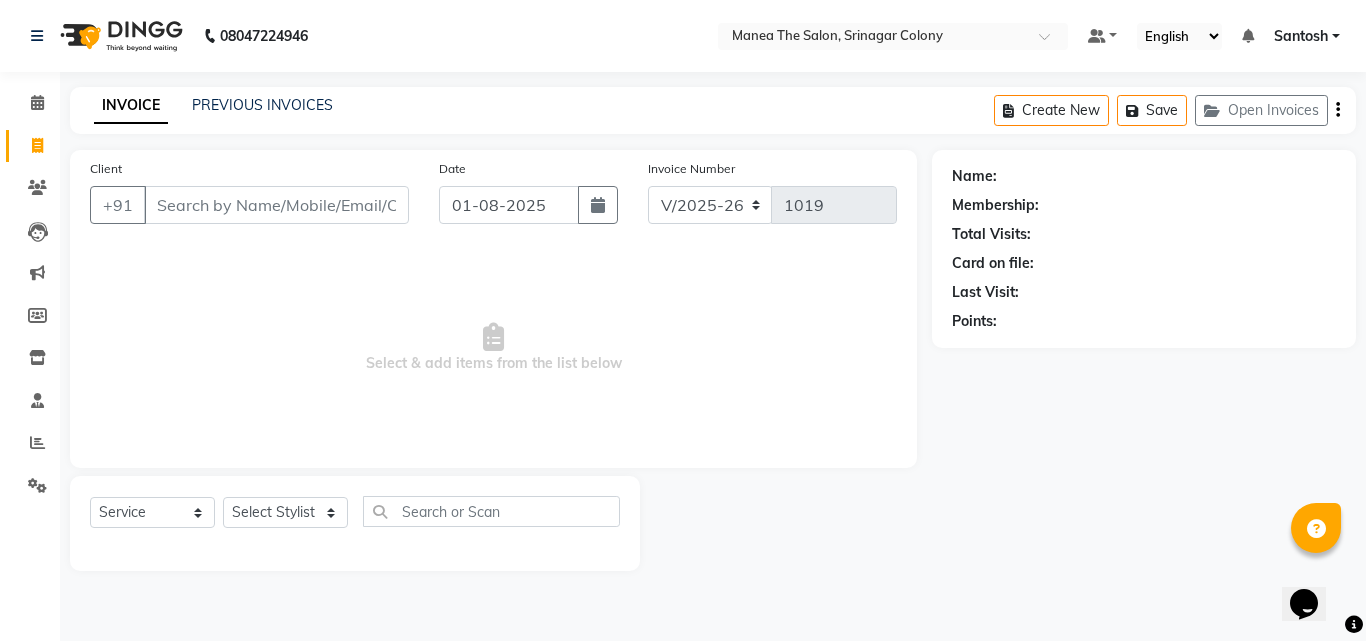 click on "Client" at bounding box center (276, 205) 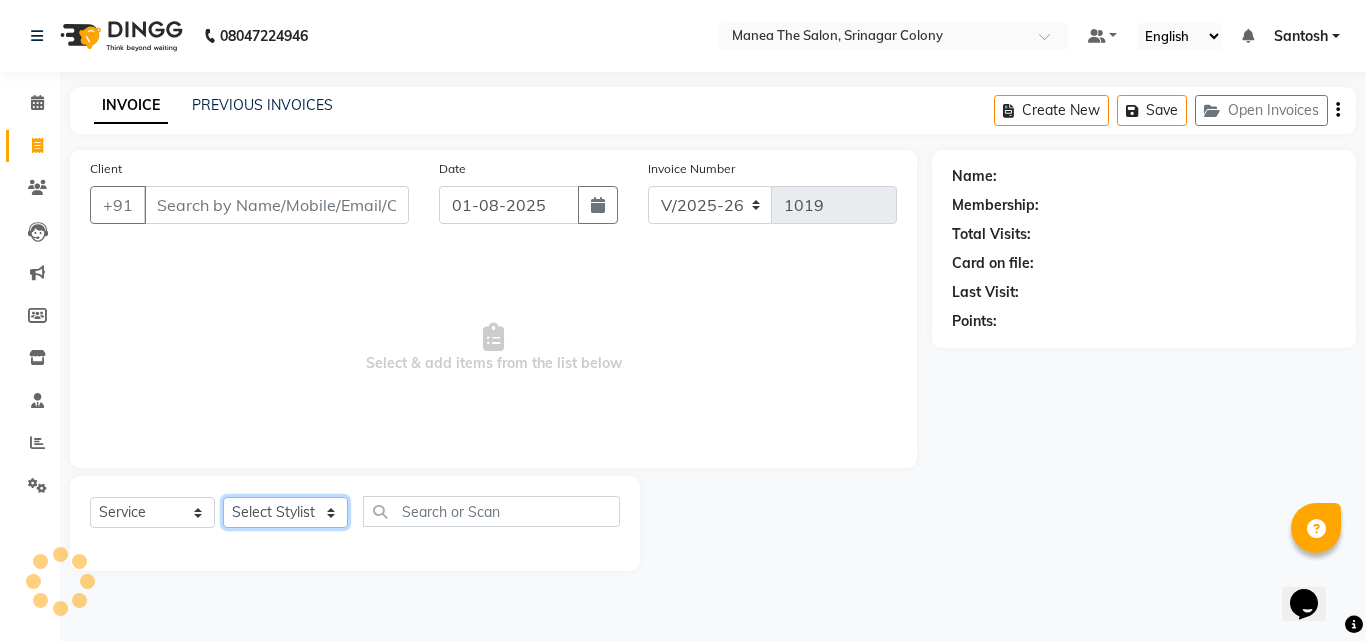 click on "Select Stylist Ashif Ashwini Farhana Manager  Nirutha Prashanth Rohtash Sirisha  Swapna Uday Zoya" 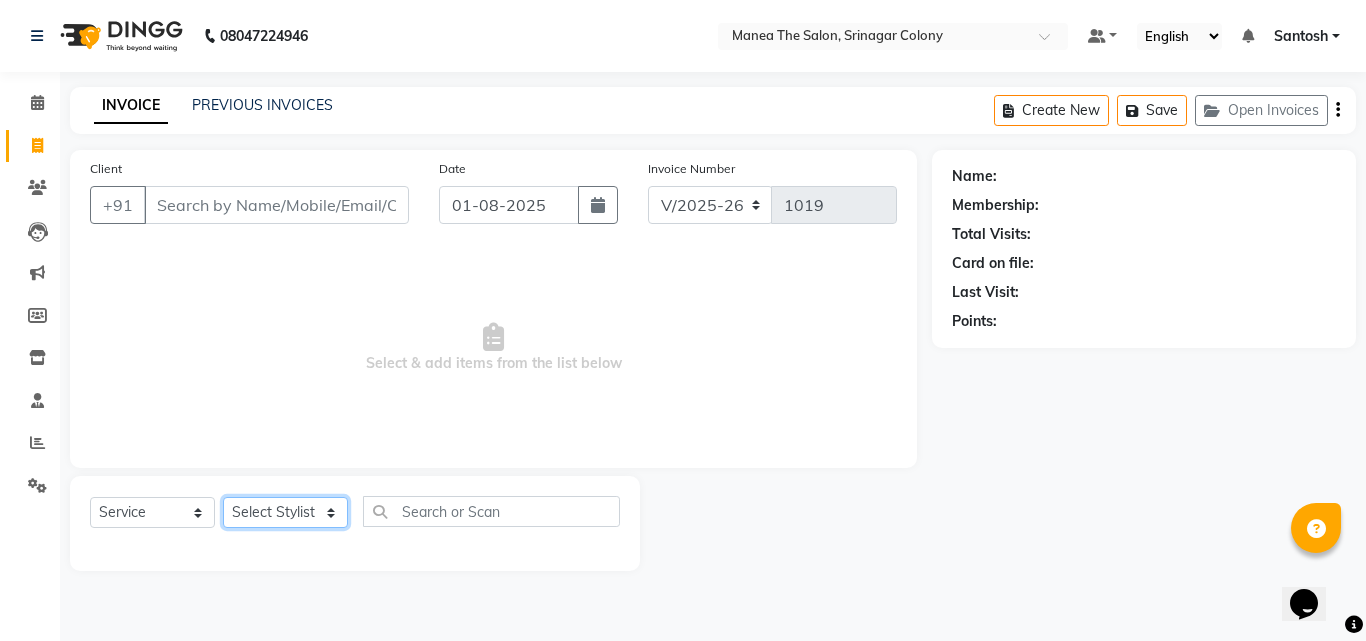 select on "50205" 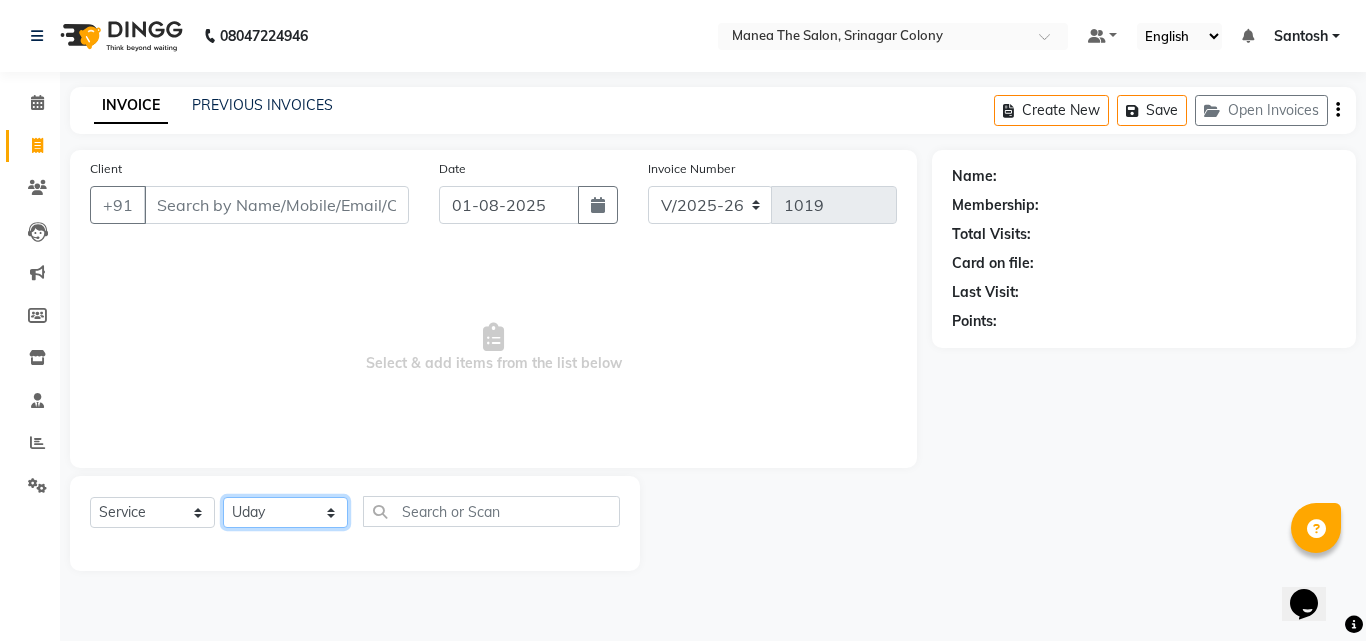 click on "Select Stylist Ashif Ashwini Farhana Manager  Nirutha Prashanth Rohtash Sirisha  Swapna Uday Zoya" 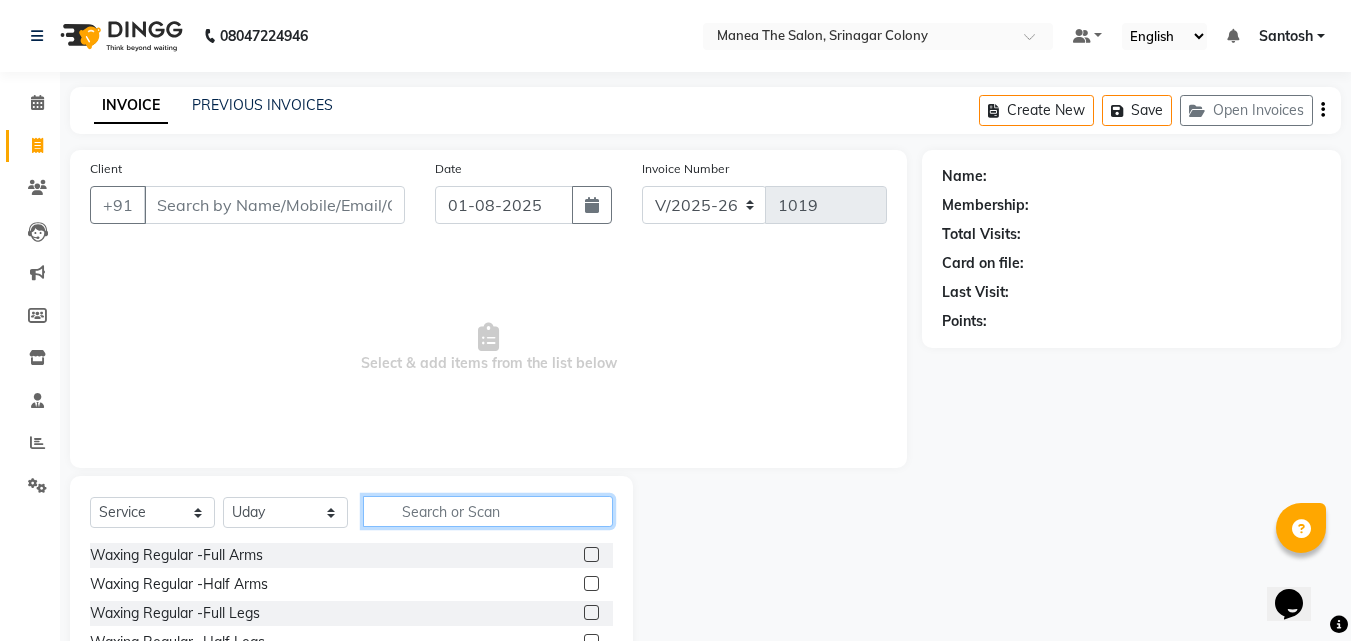 click 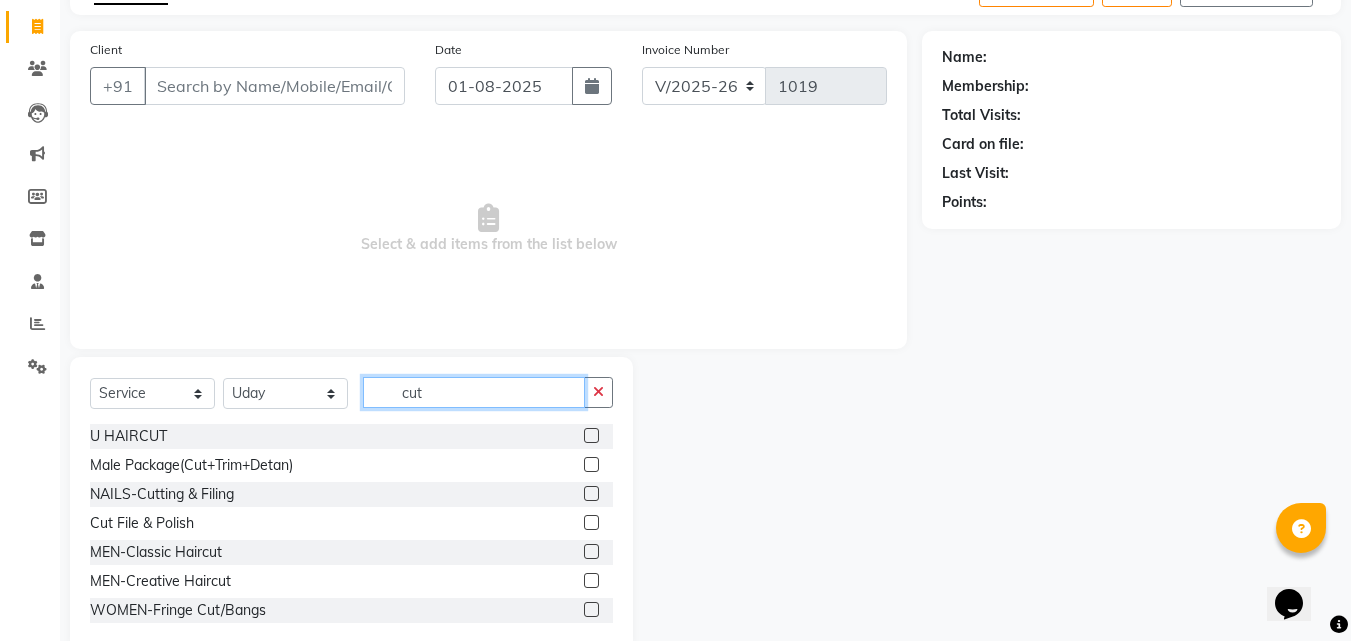 scroll, scrollTop: 160, scrollLeft: 0, axis: vertical 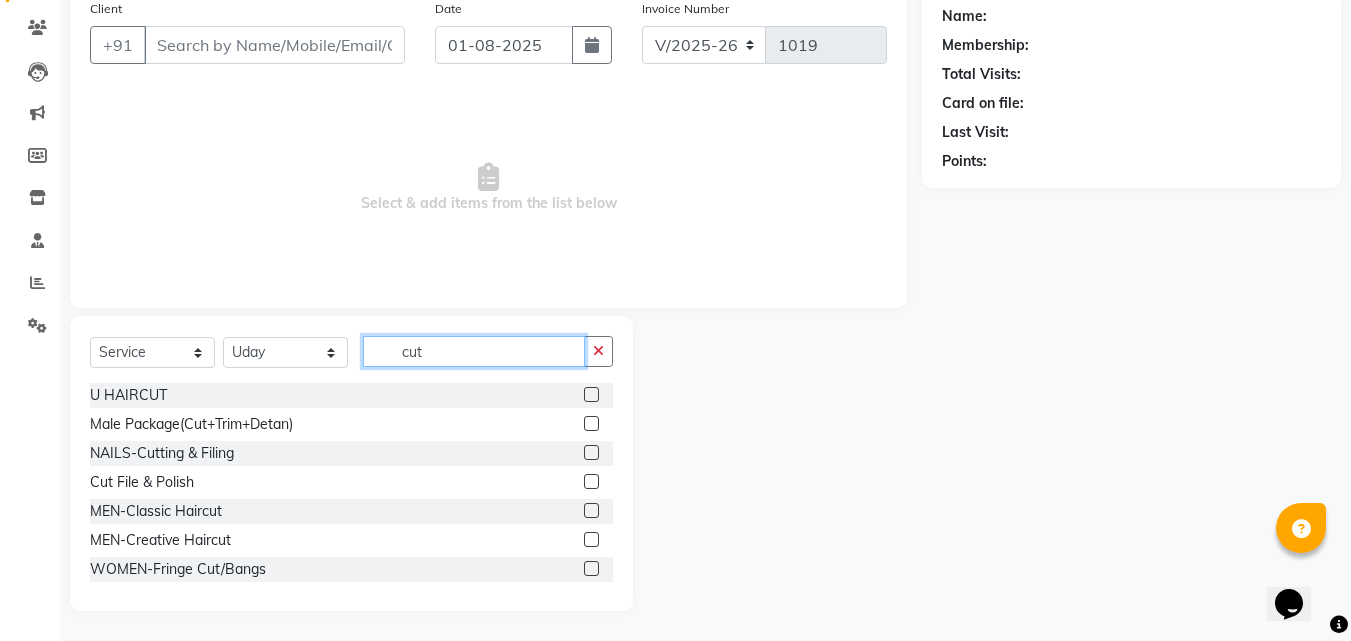 type on "cut" 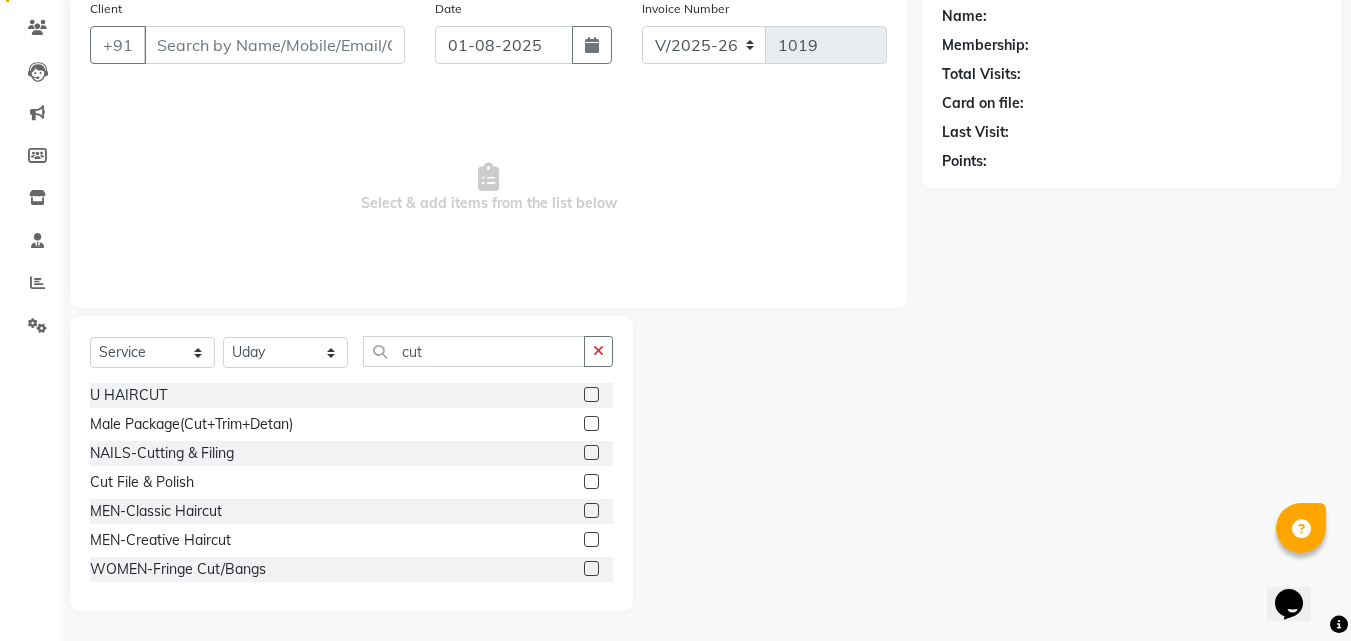 click 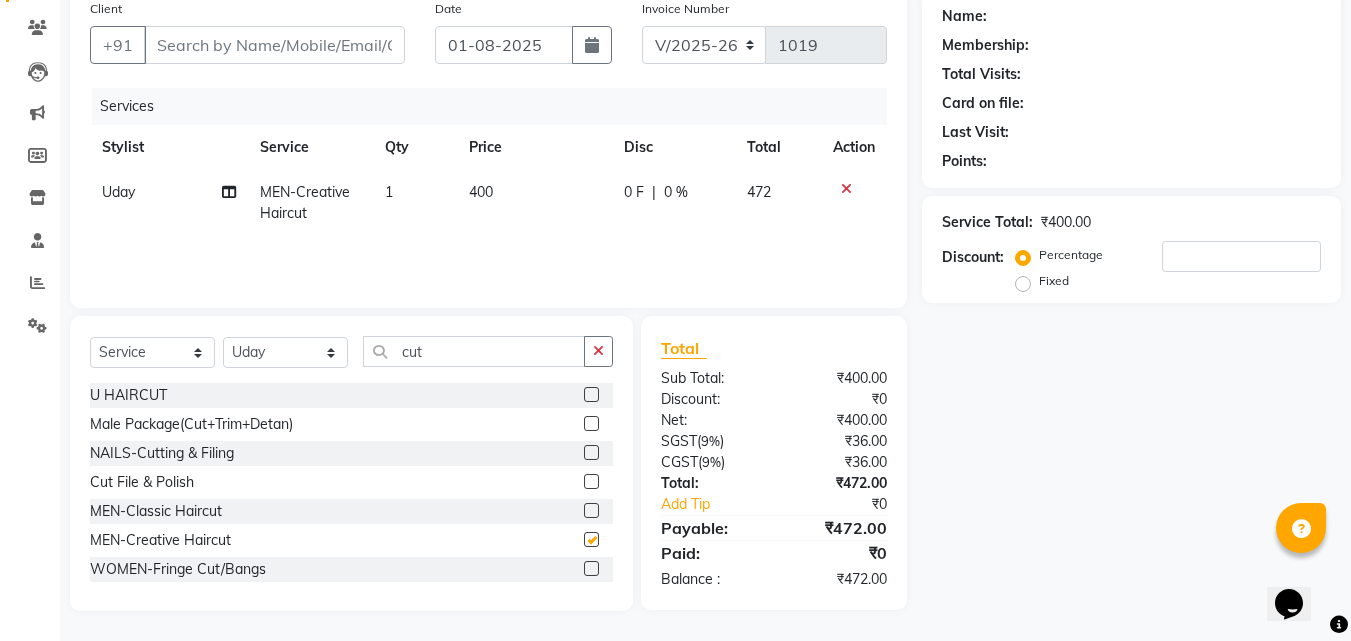 checkbox on "false" 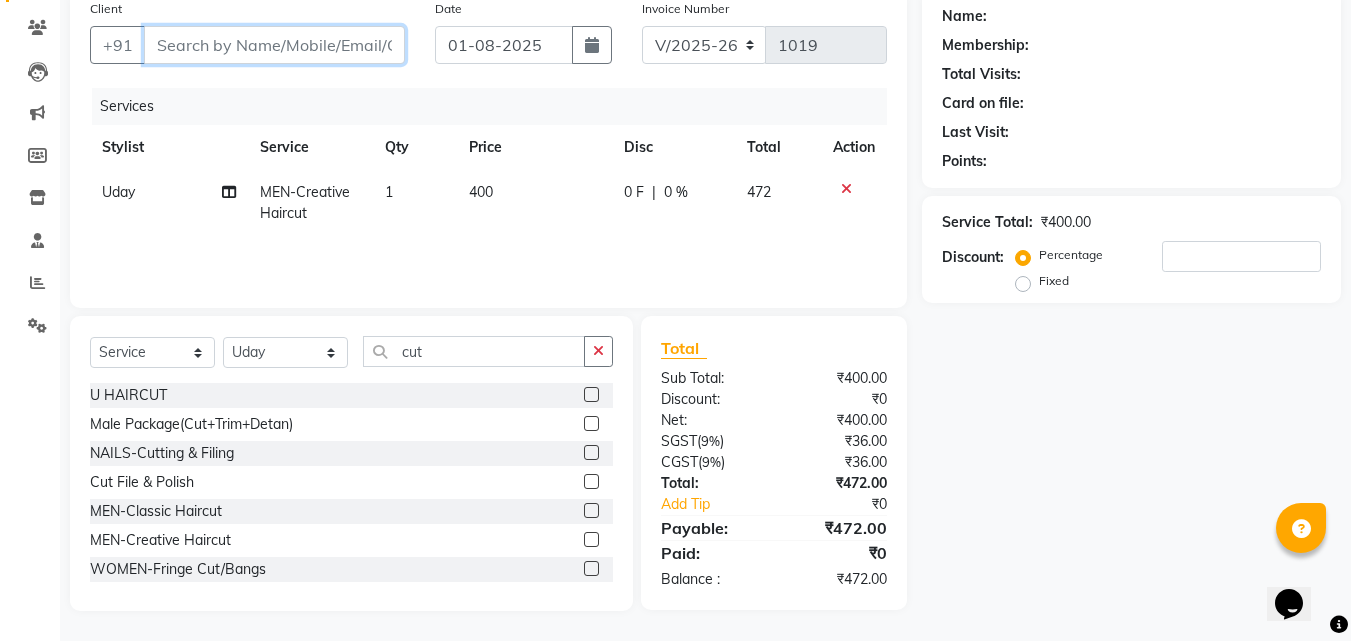 click on "Client" at bounding box center (274, 45) 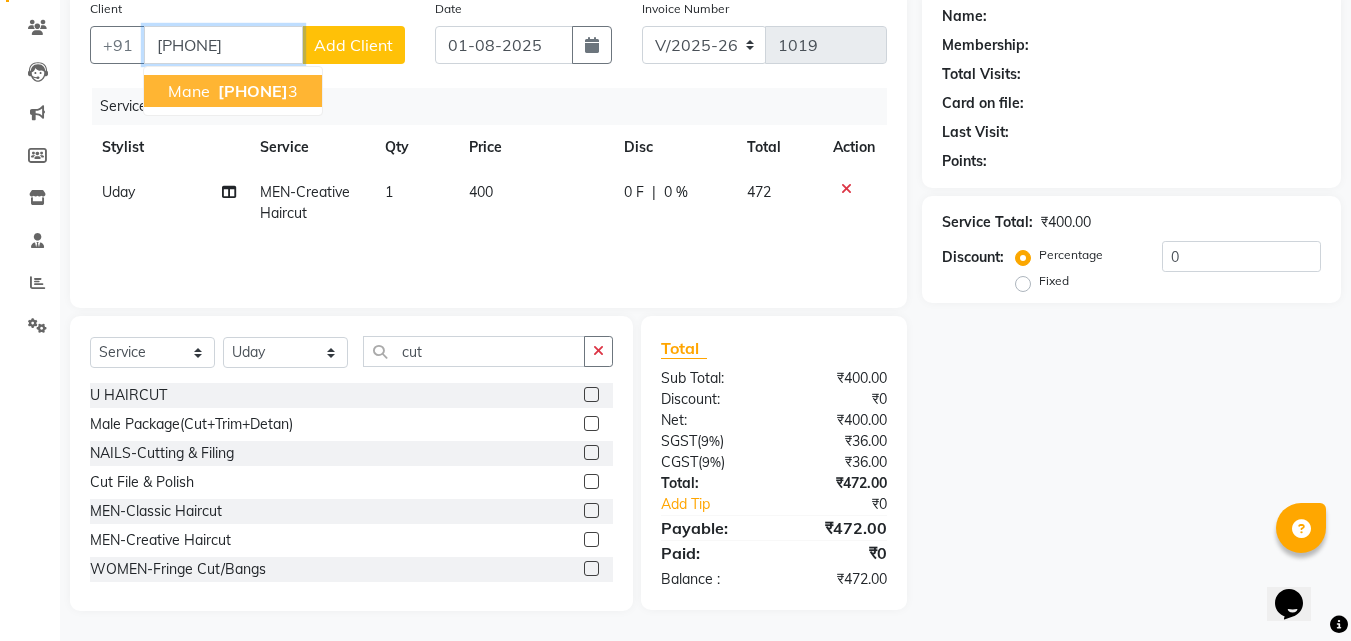 type on "[PHONE]" 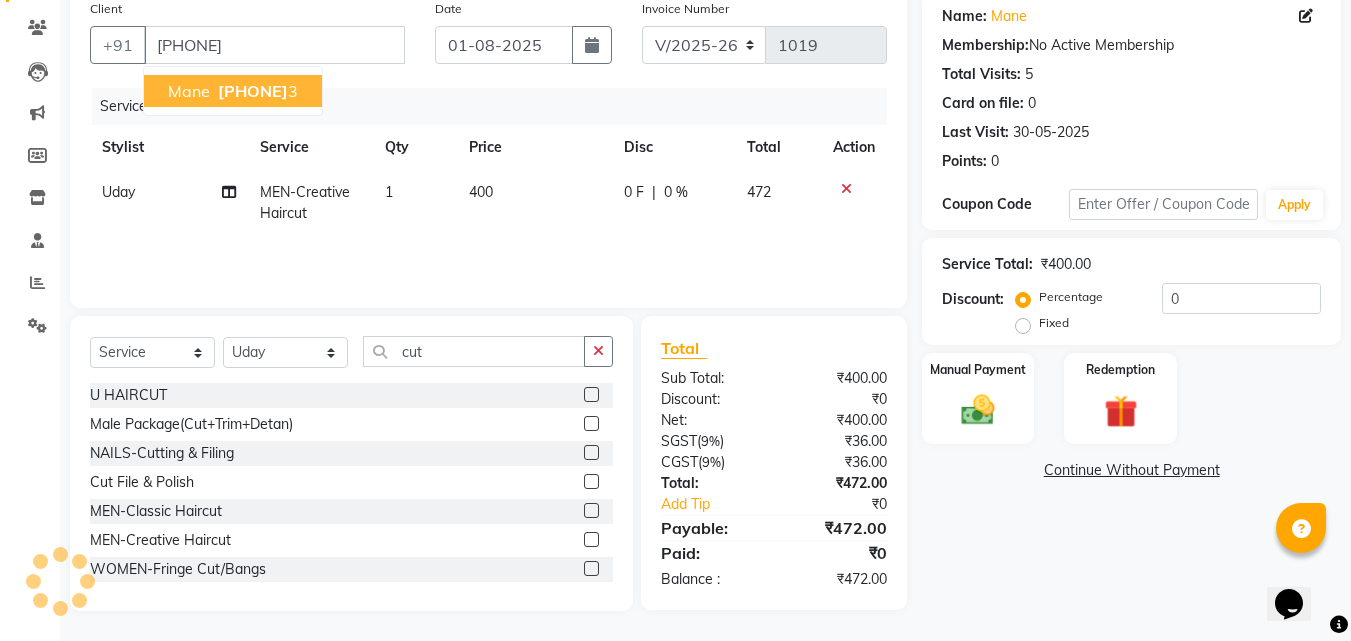 click on "mane" at bounding box center (189, 91) 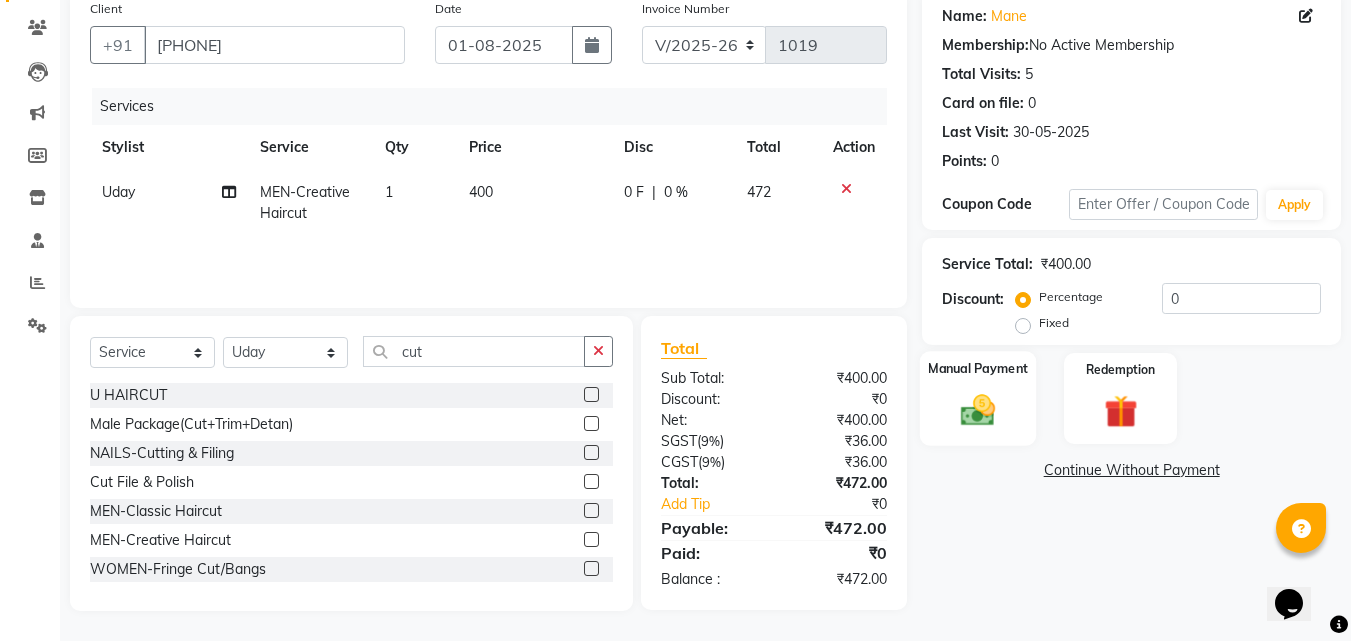 click 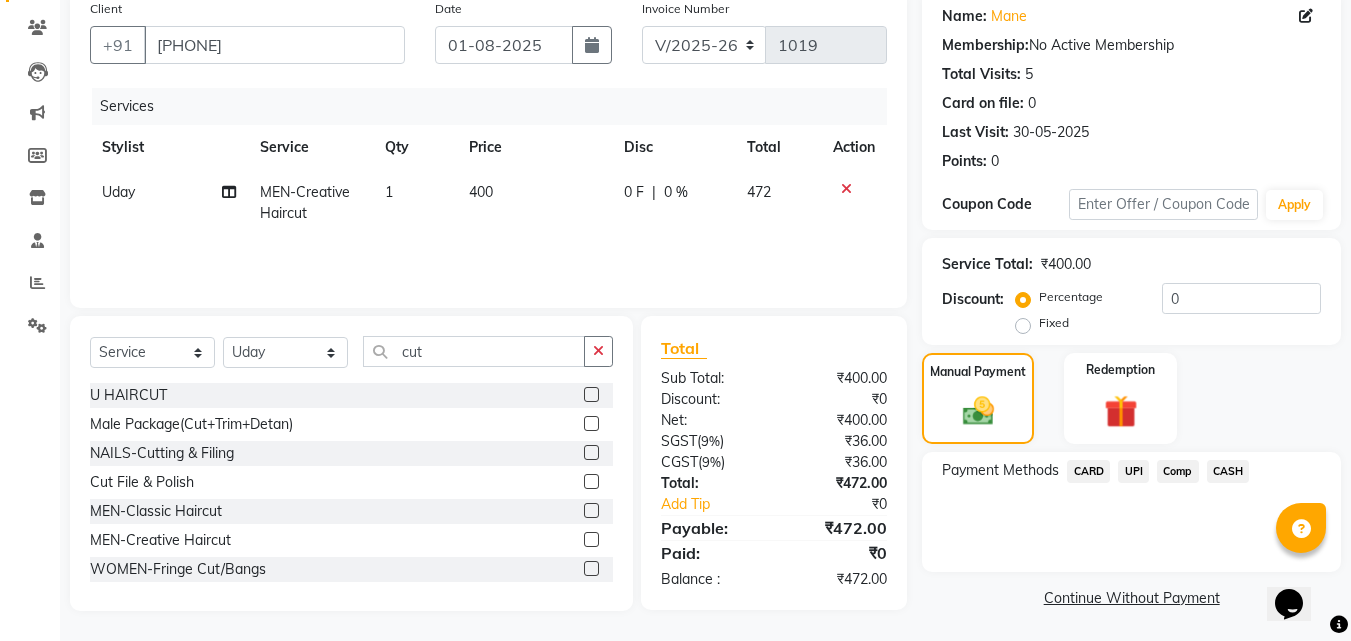 click on "UPI" 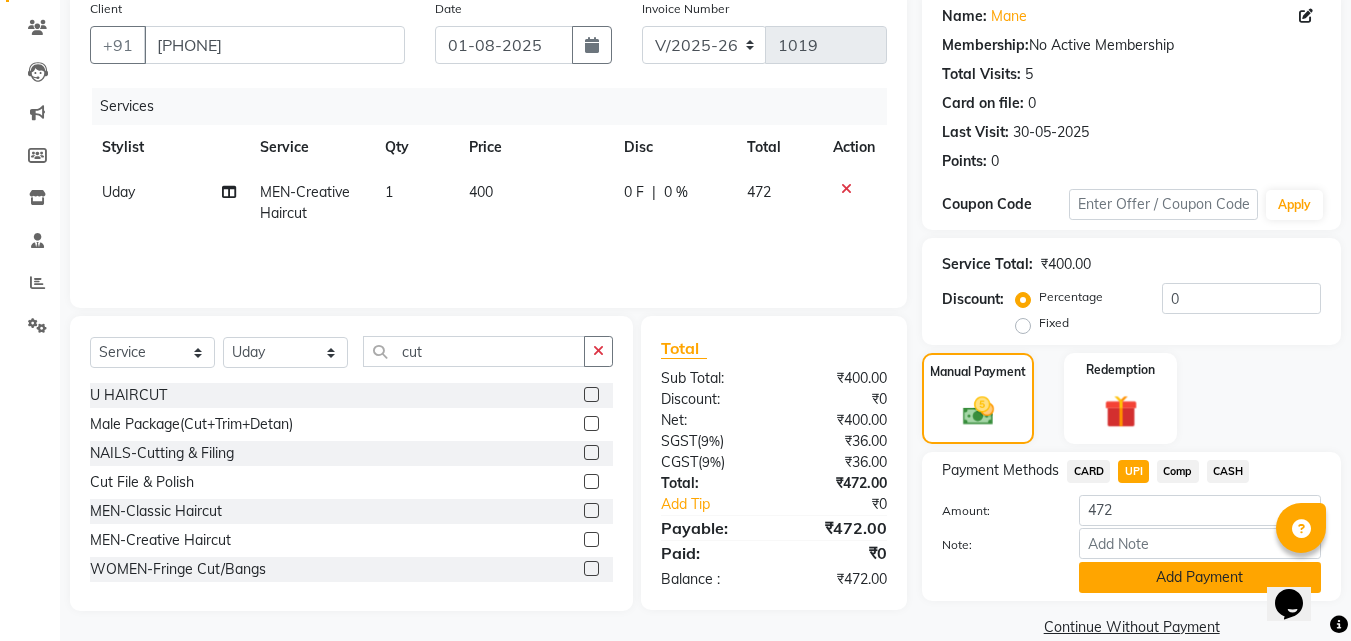 scroll, scrollTop: 191, scrollLeft: 0, axis: vertical 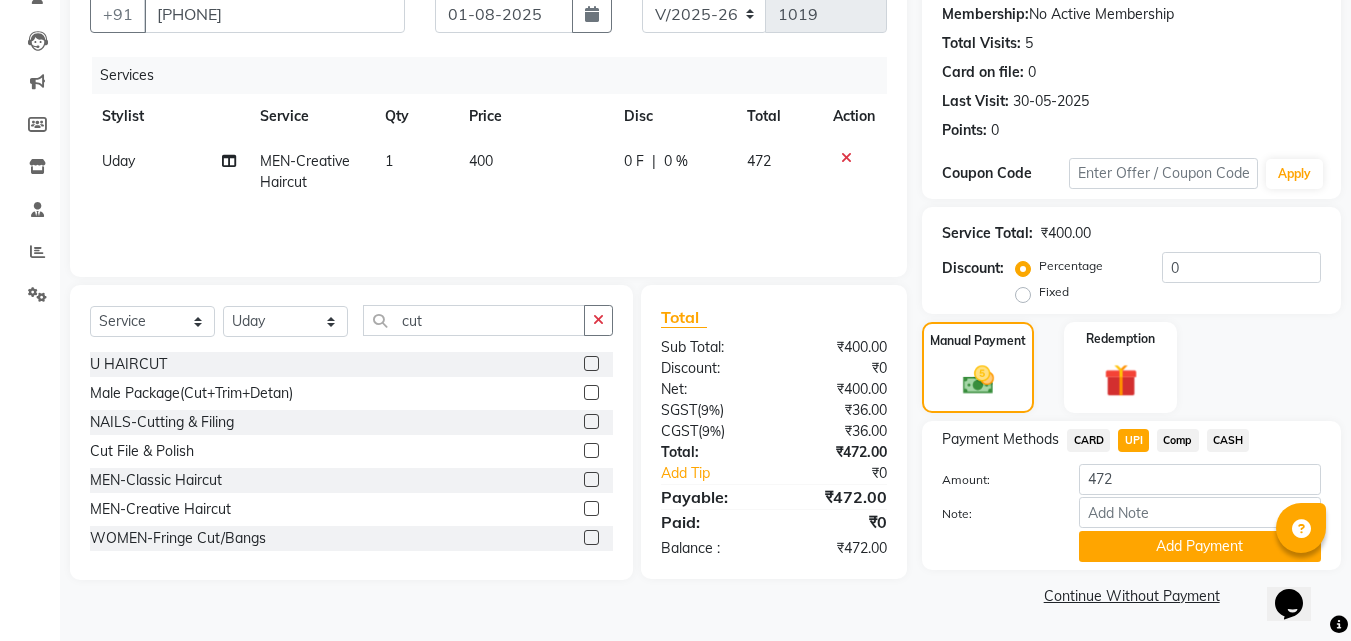 click on "MEN-Classic Haircut" 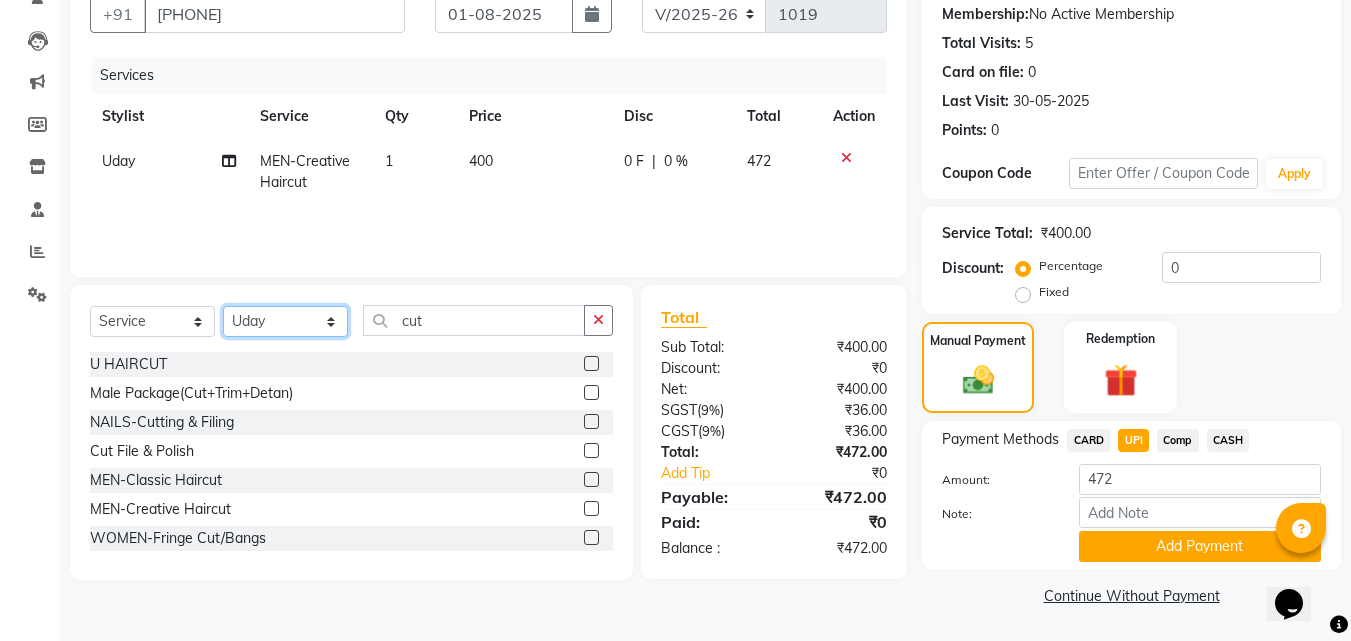click on "Select Stylist Ashif Ashwini Farhana Manager  Nirutha Prashanth Rohtash Sirisha  Swapna Uday Zoya" 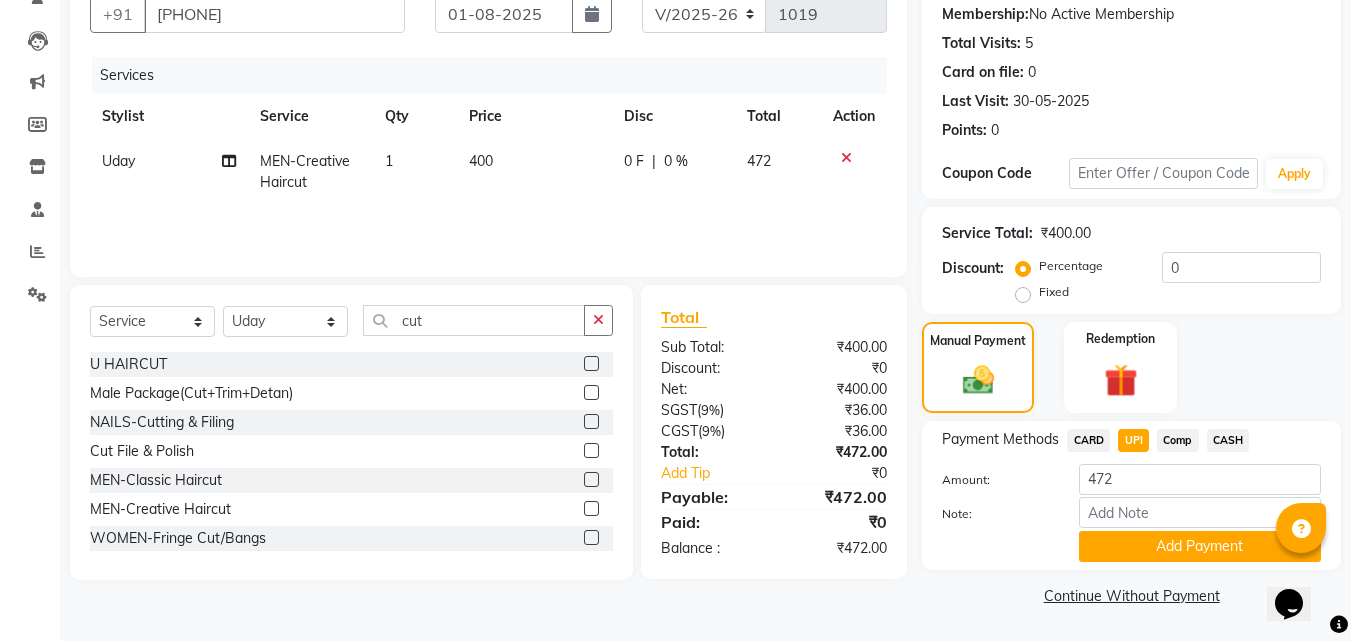 drag, startPoint x: 429, startPoint y: 398, endPoint x: 702, endPoint y: 462, distance: 280.4015 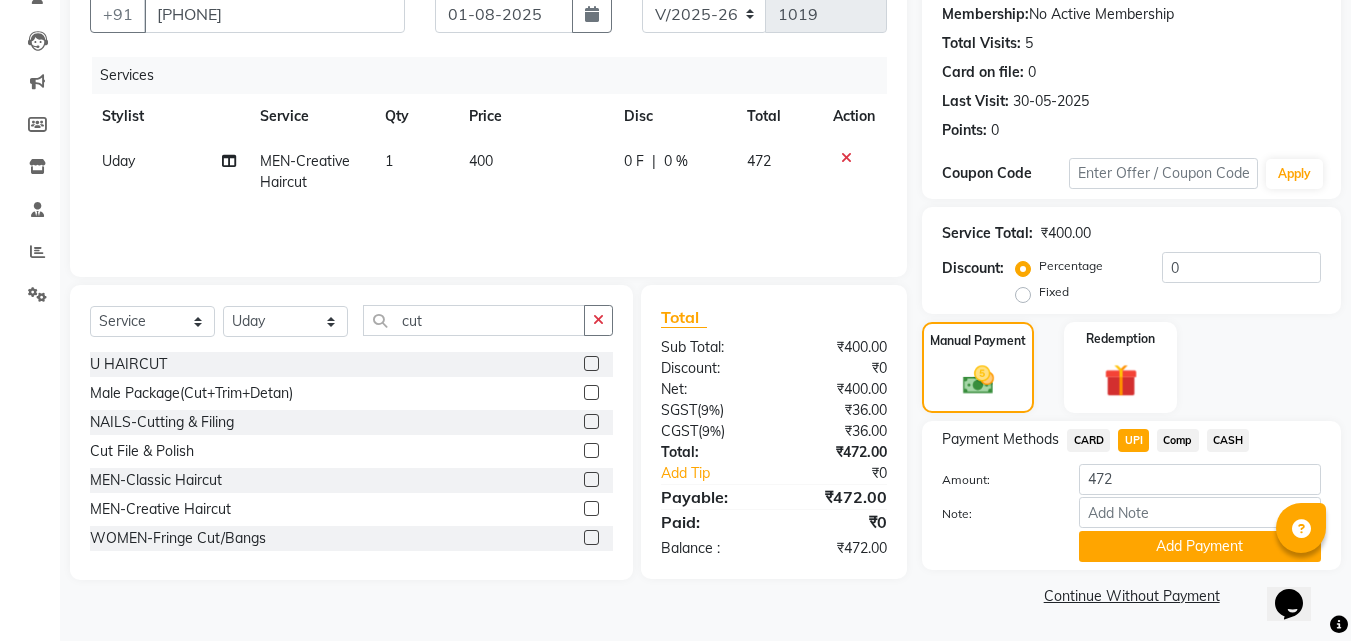 click on "₹472.00" 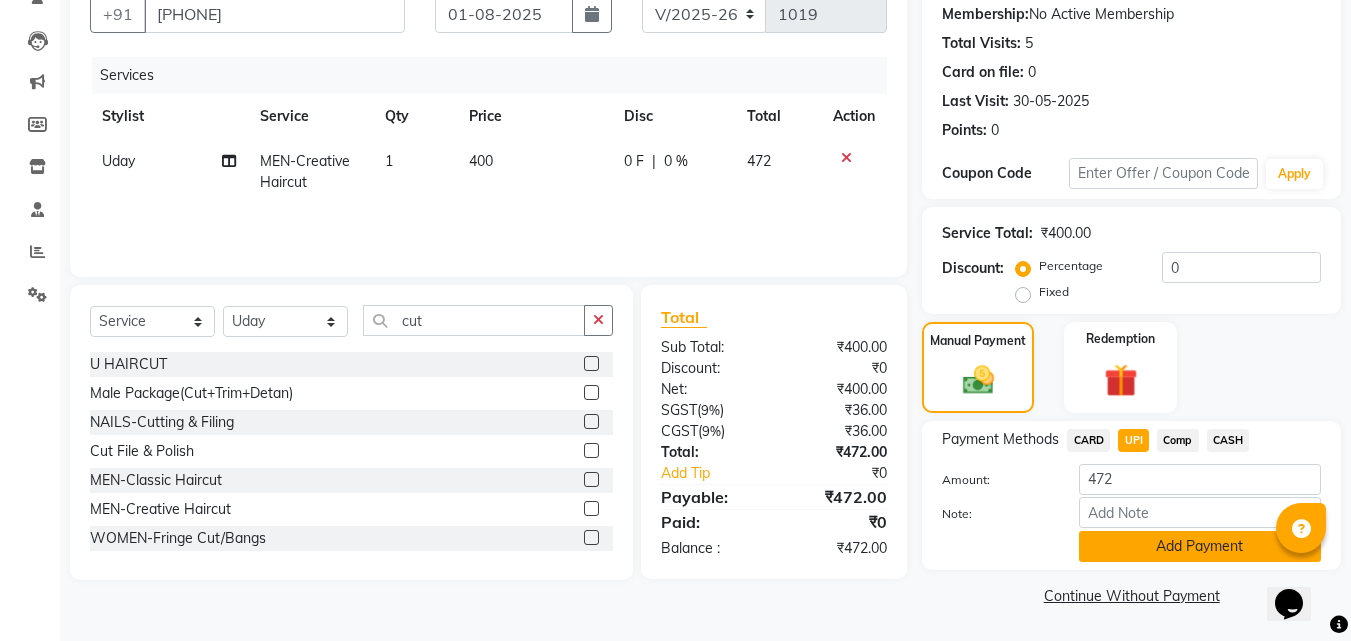 click on "Add Payment" 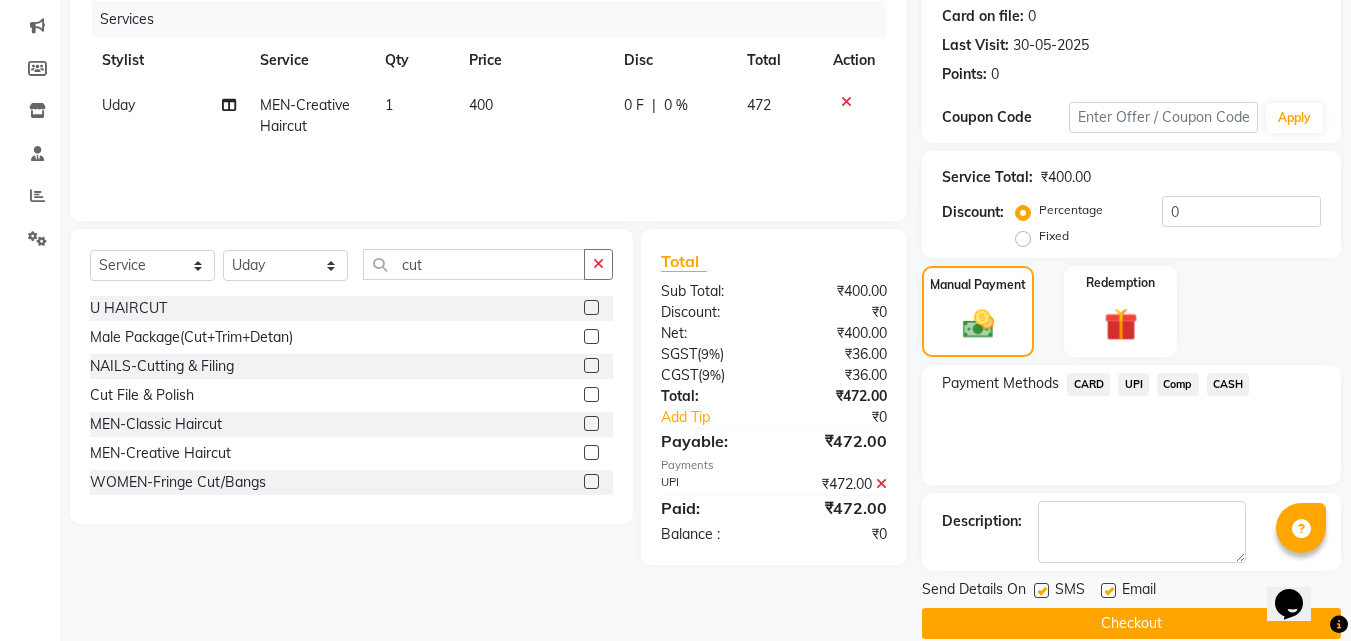 scroll, scrollTop: 275, scrollLeft: 0, axis: vertical 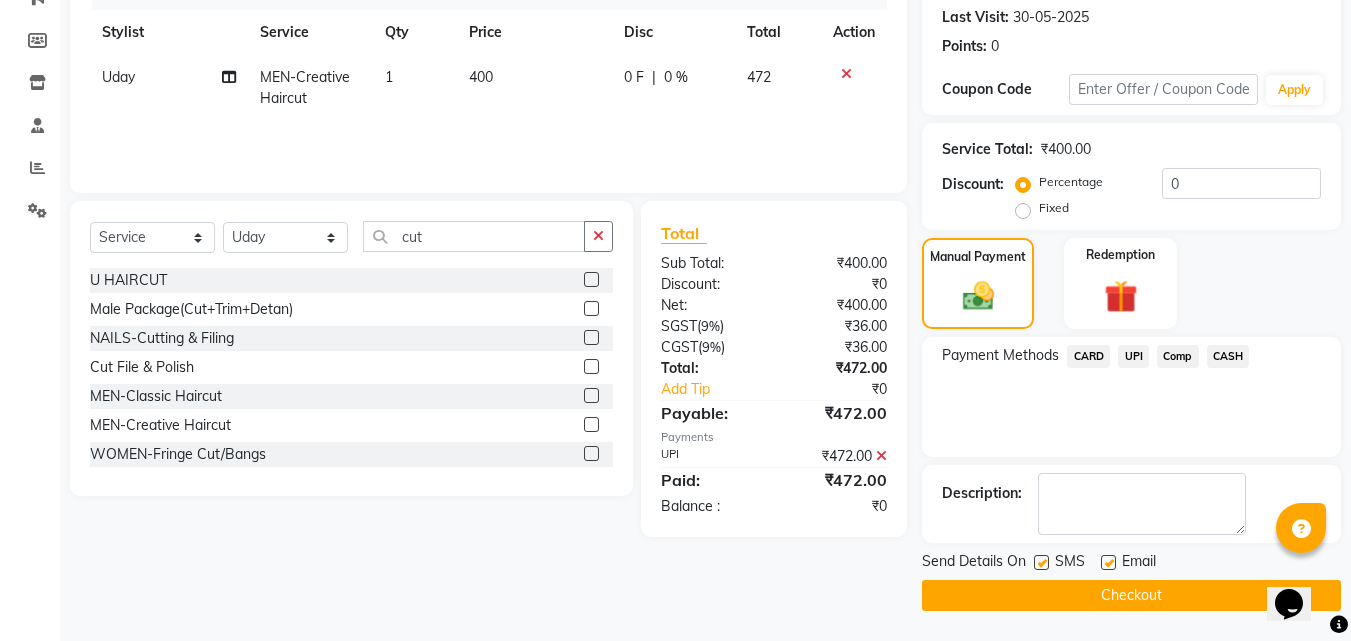click on "Checkout" 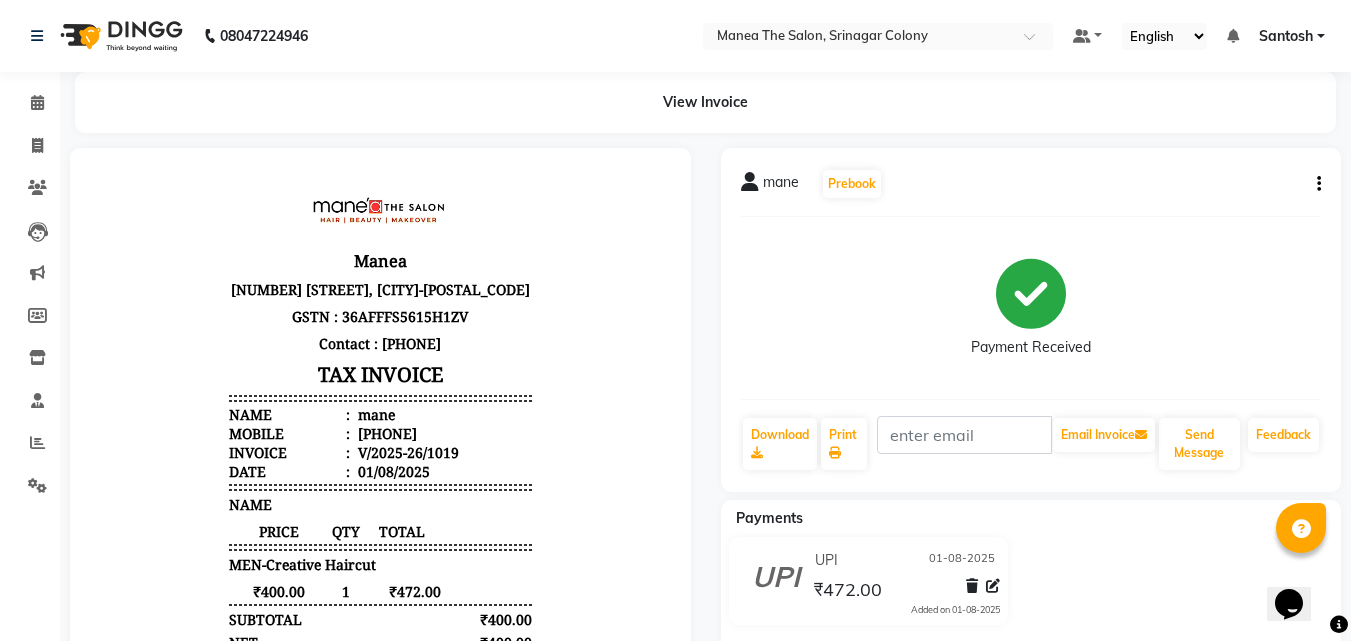 scroll, scrollTop: 0, scrollLeft: 0, axis: both 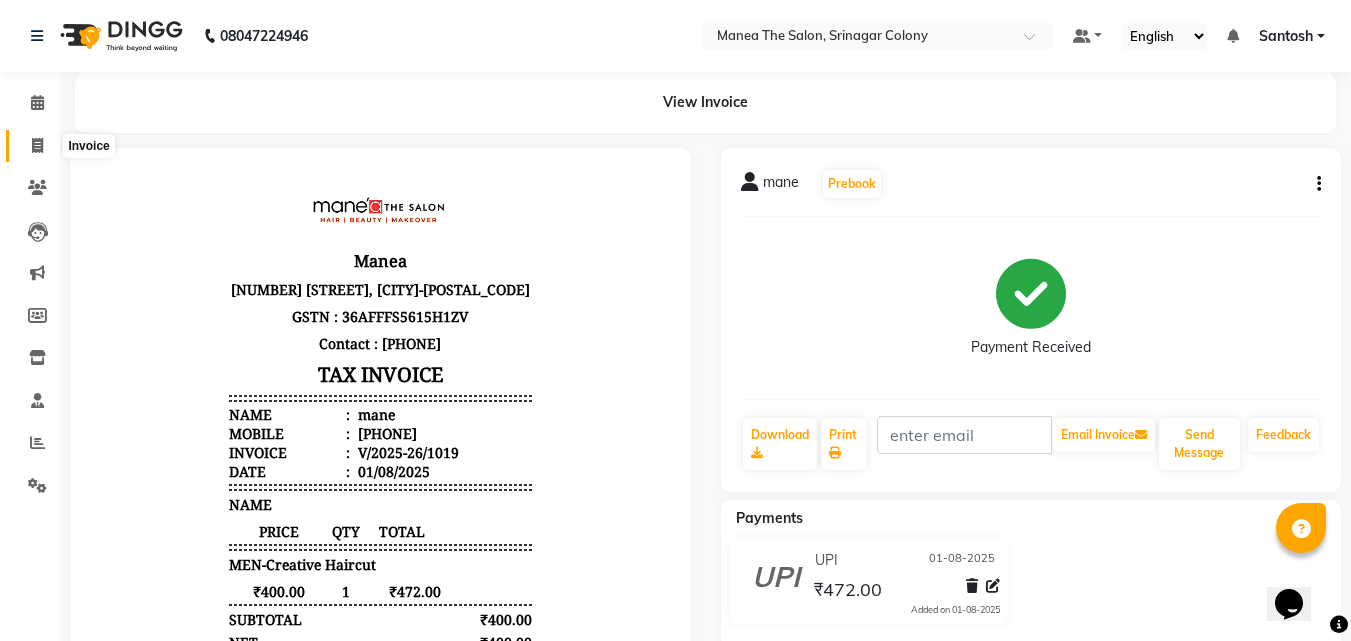 click 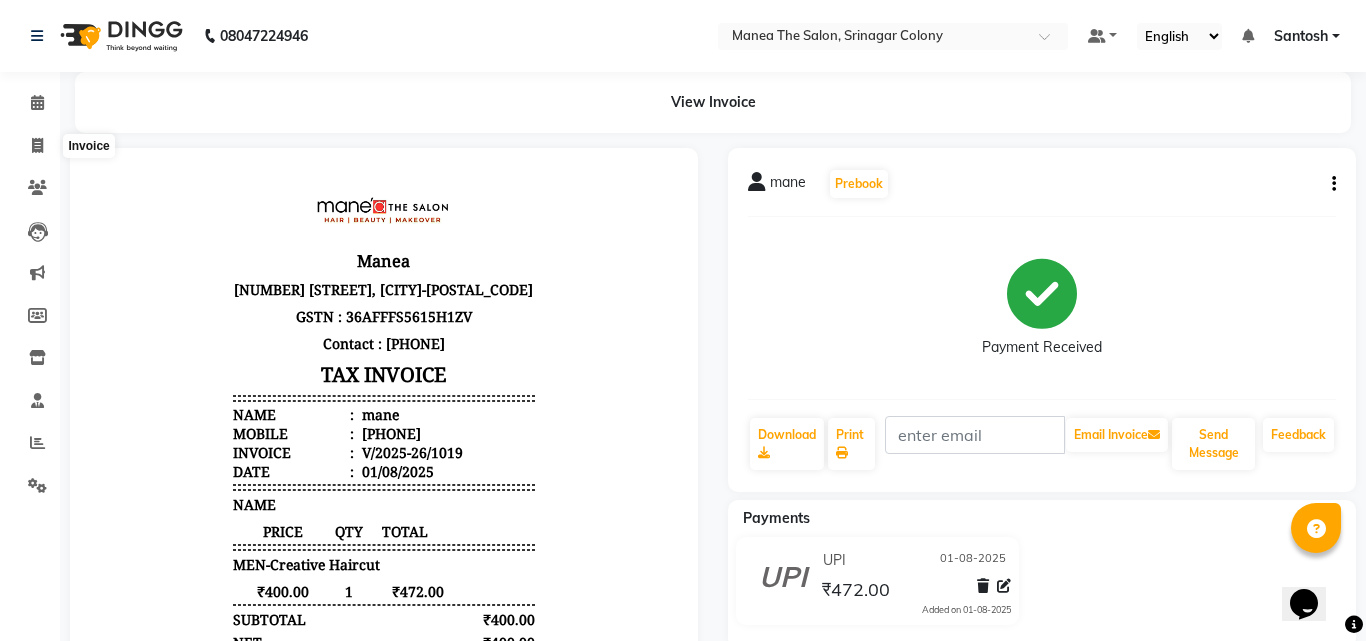 select on "5506" 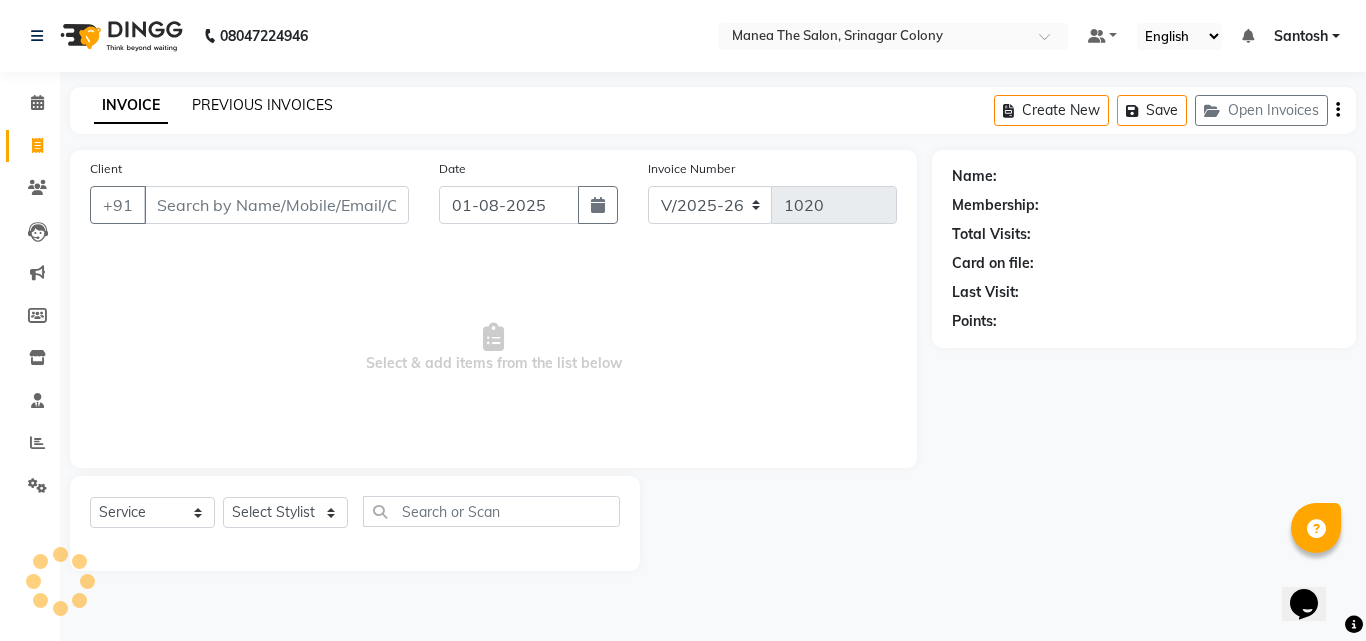 click on "PREVIOUS INVOICES" 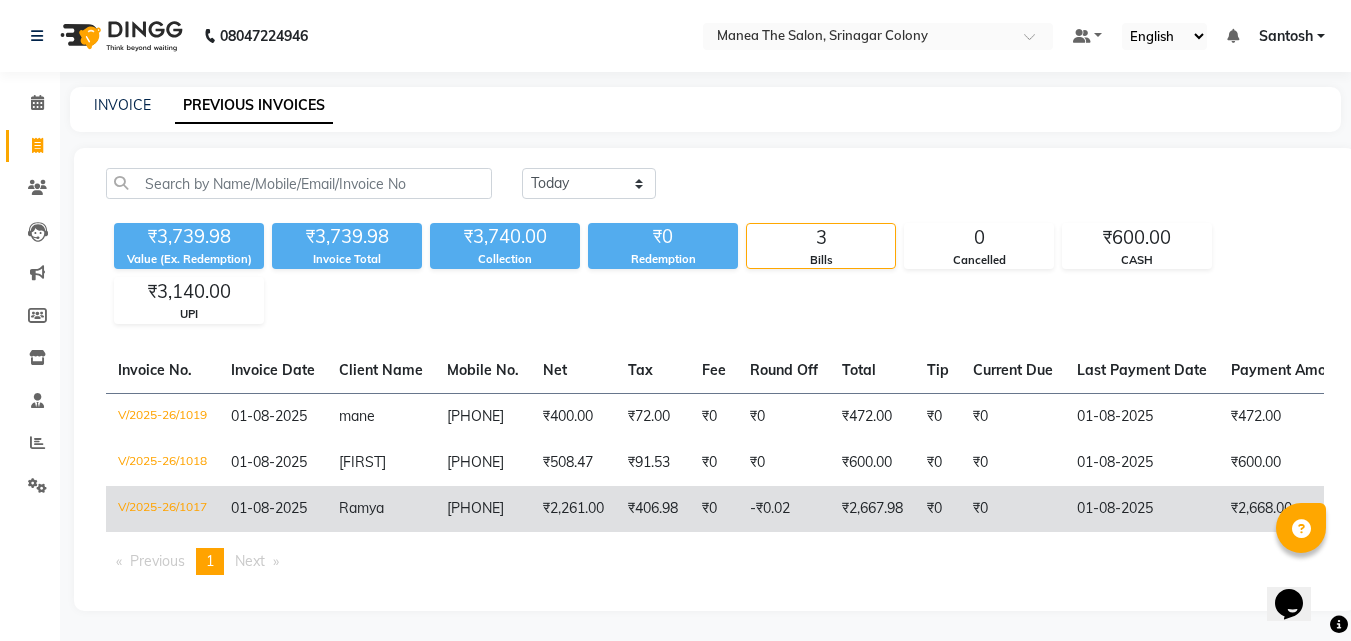 click on "₹2,261.00" 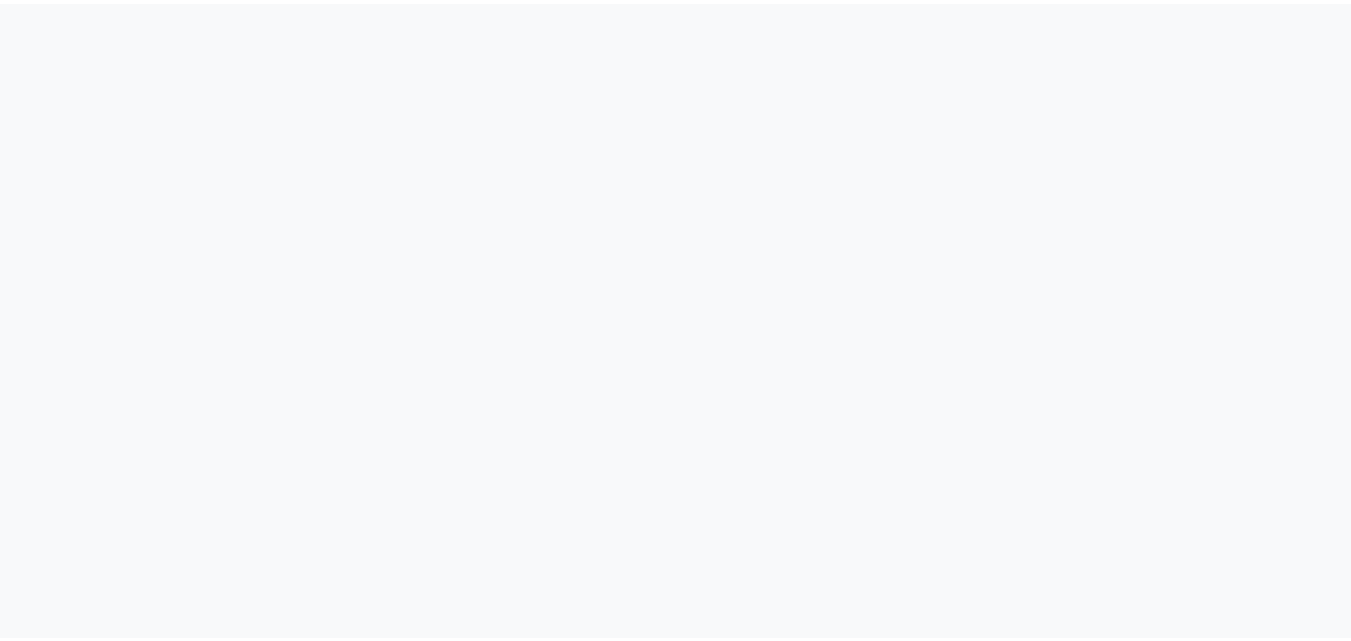 scroll, scrollTop: 0, scrollLeft: 0, axis: both 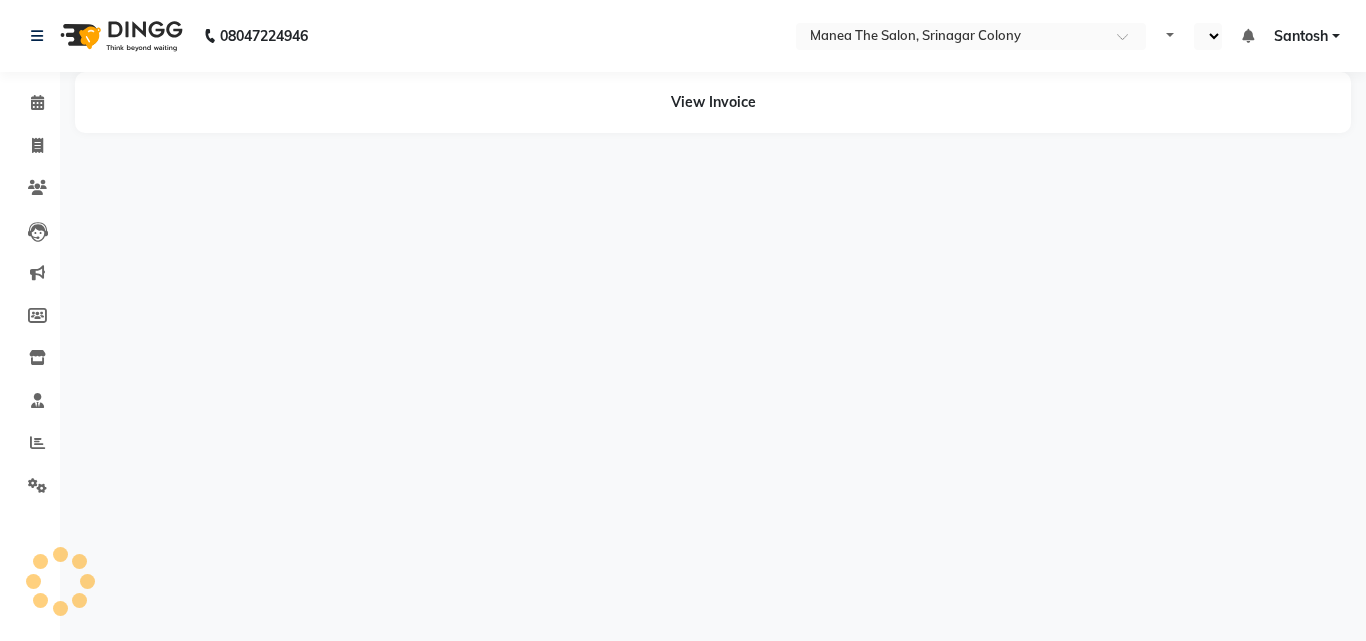 select on "en" 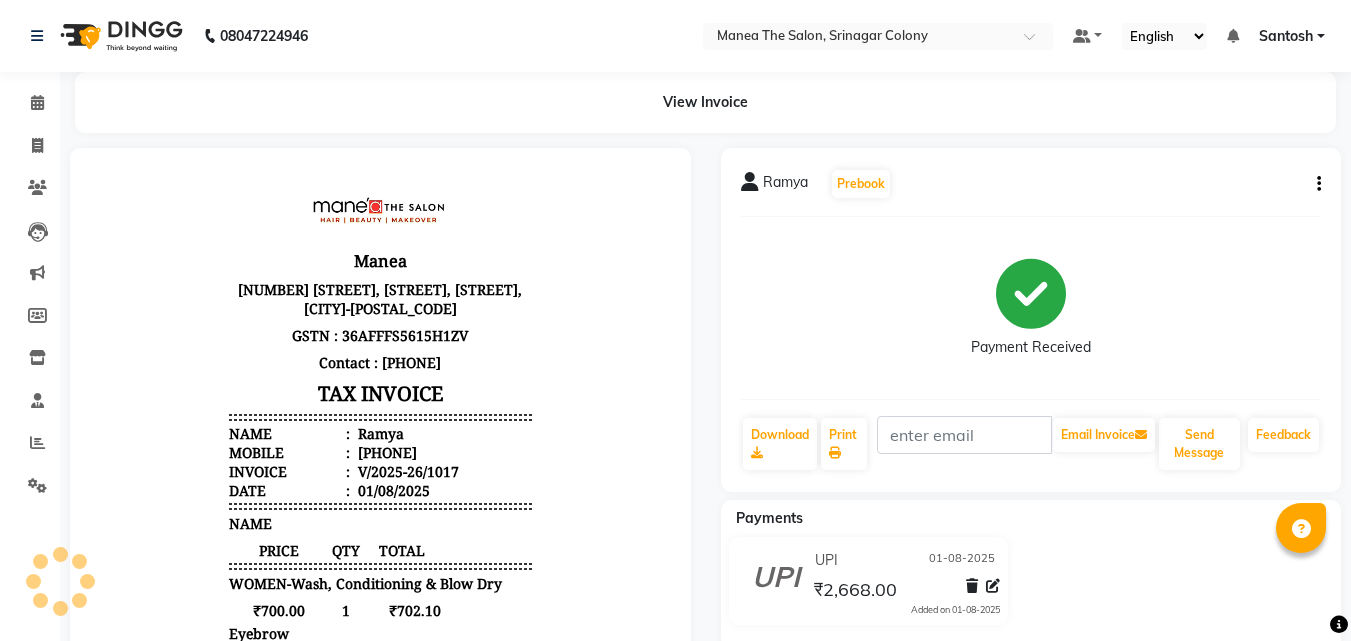 scroll, scrollTop: 0, scrollLeft: 0, axis: both 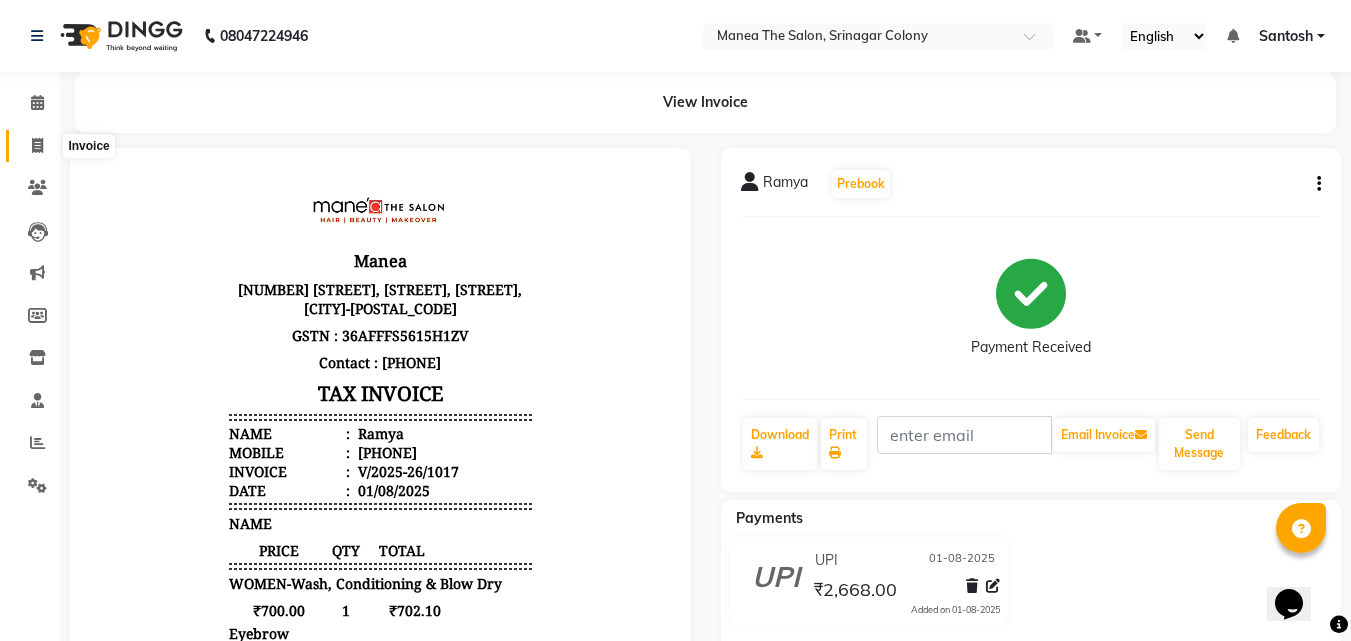 click 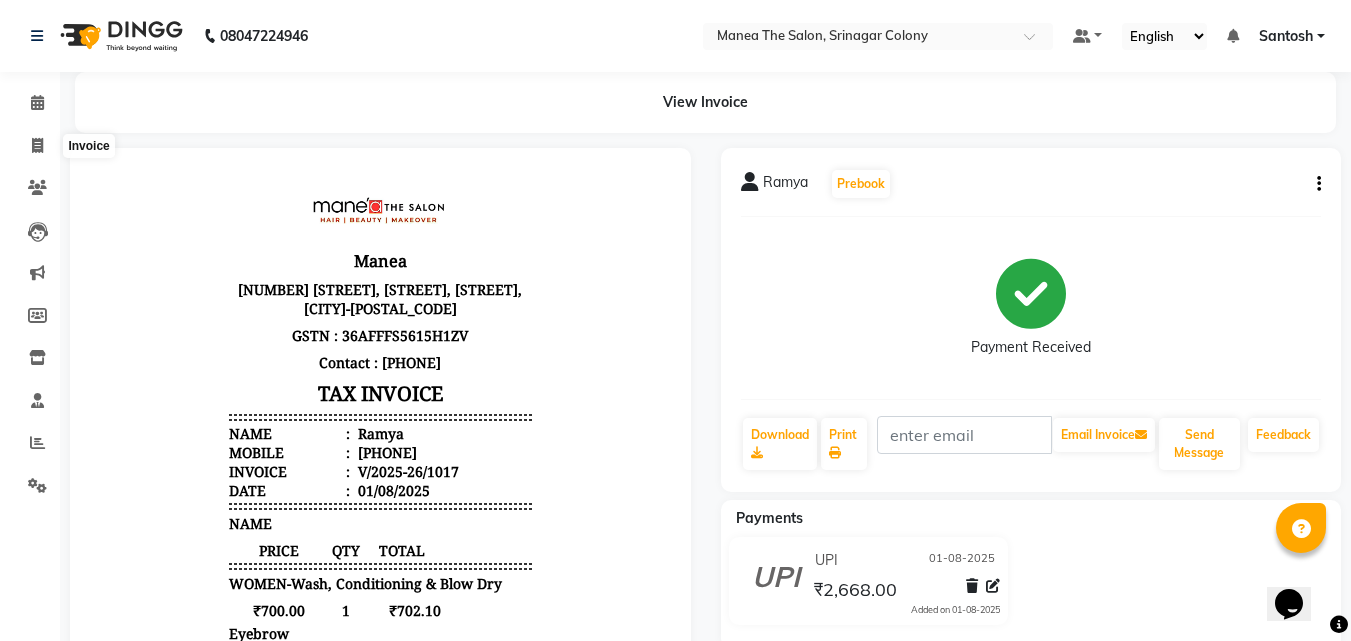 select on "service" 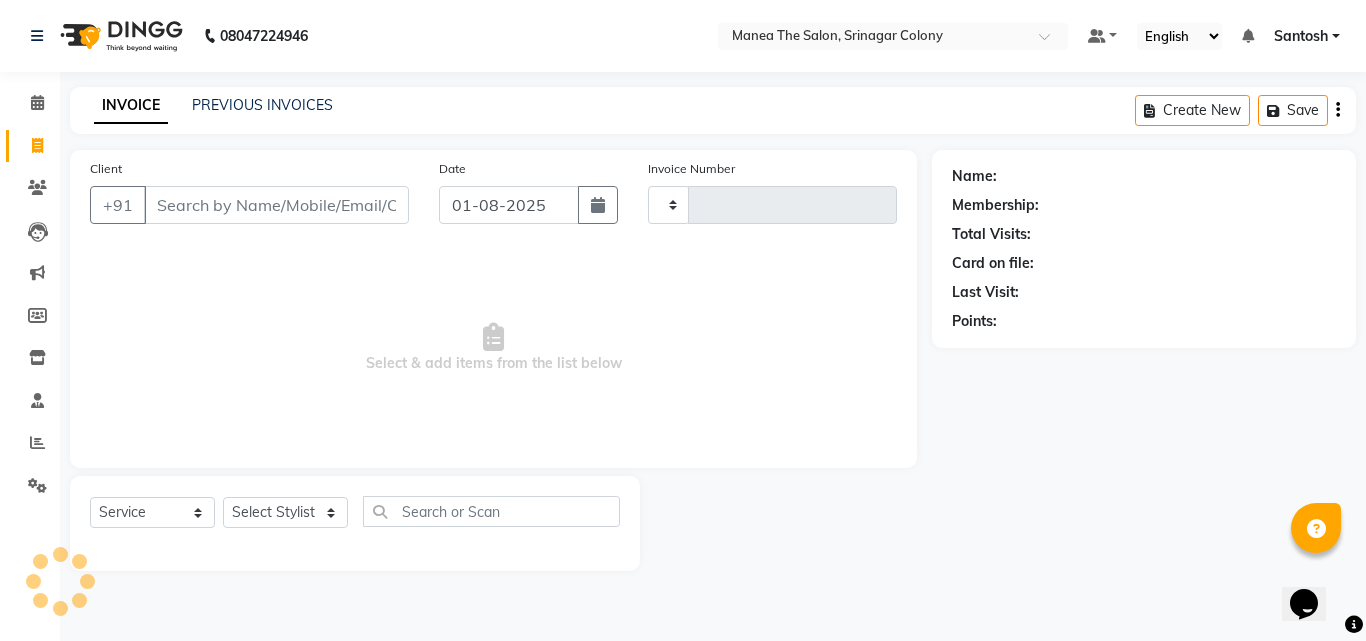 type on "1020" 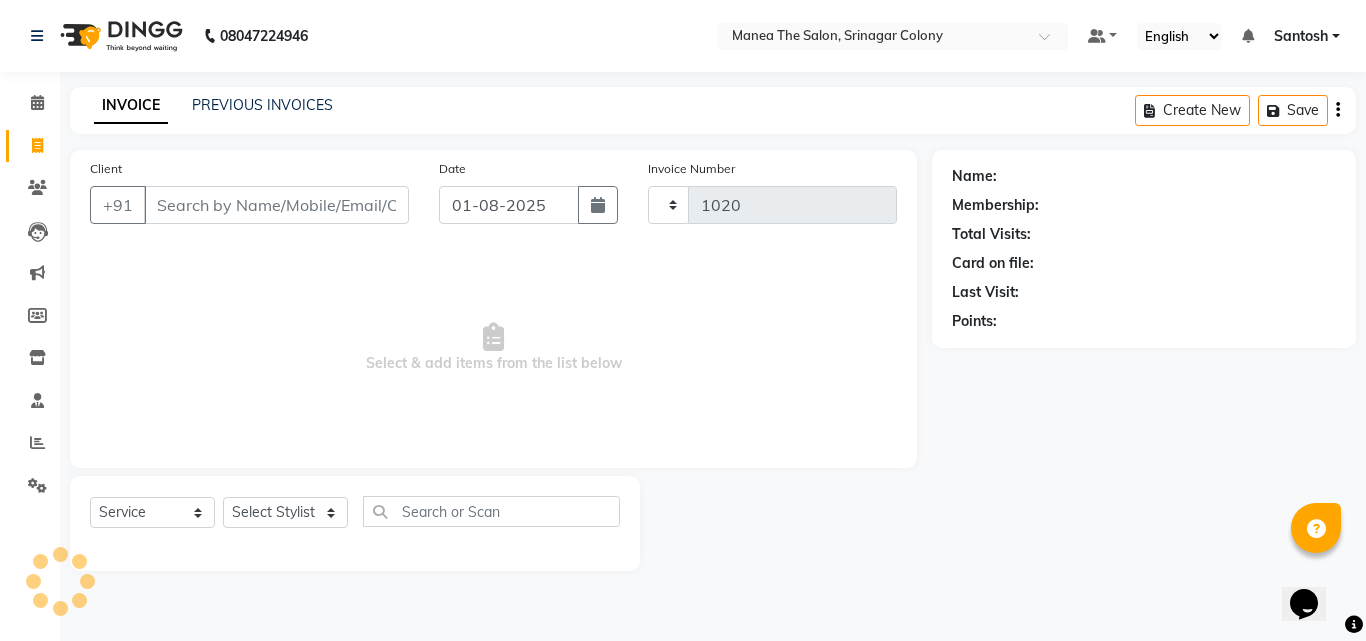 select on "5506" 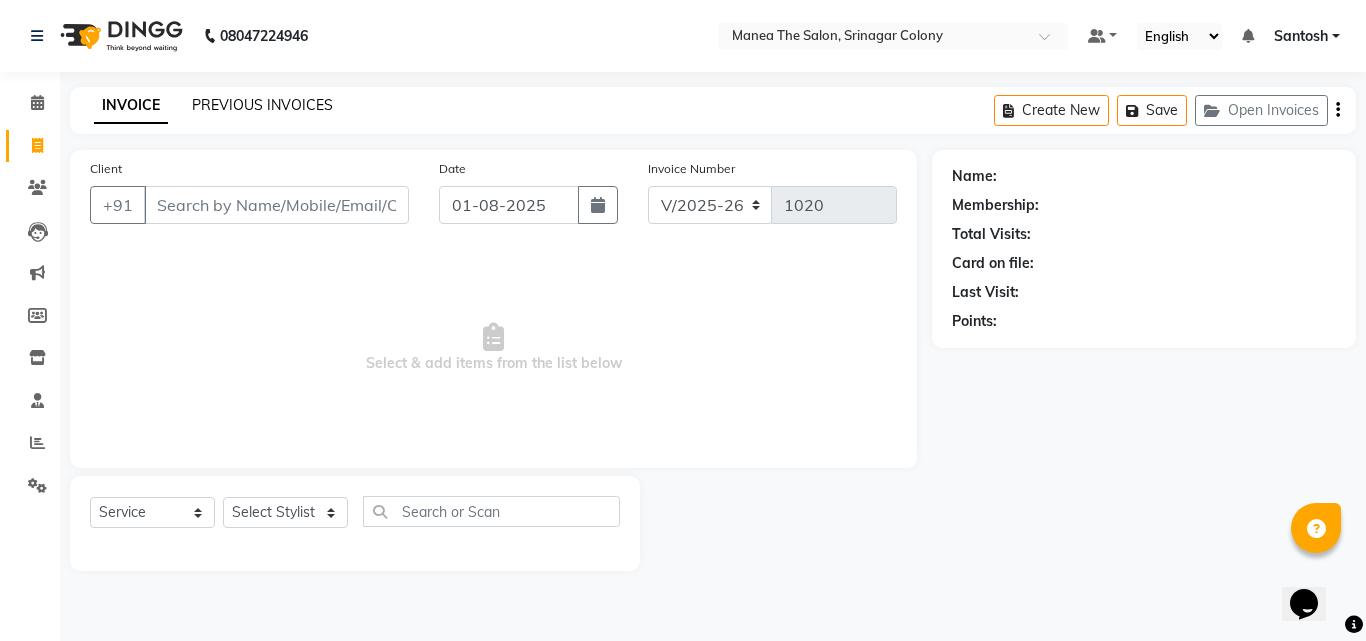 click on "PREVIOUS INVOICES" 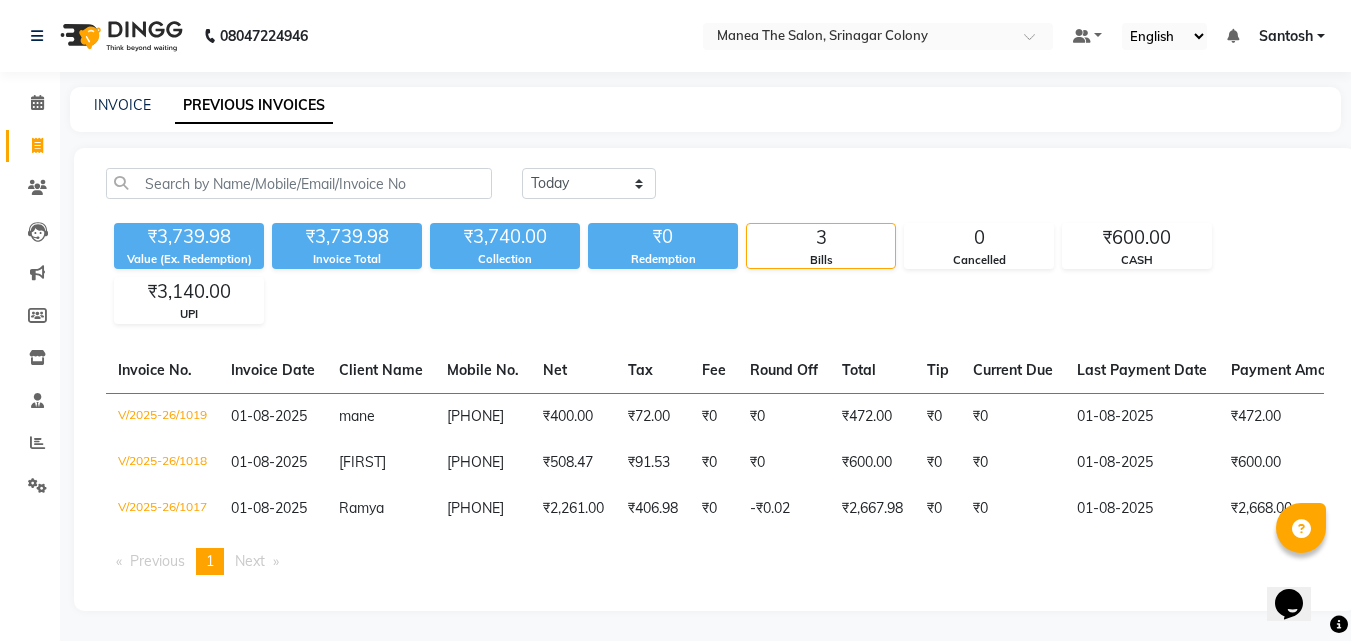 scroll, scrollTop: 15, scrollLeft: 0, axis: vertical 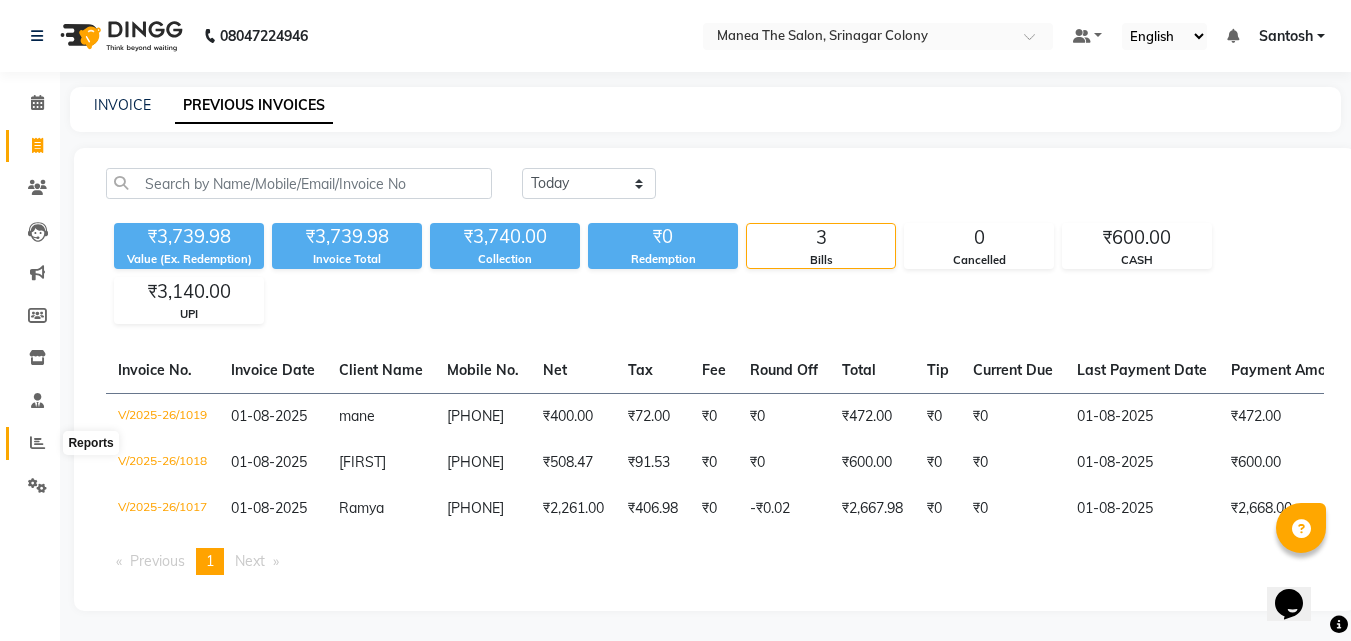 click 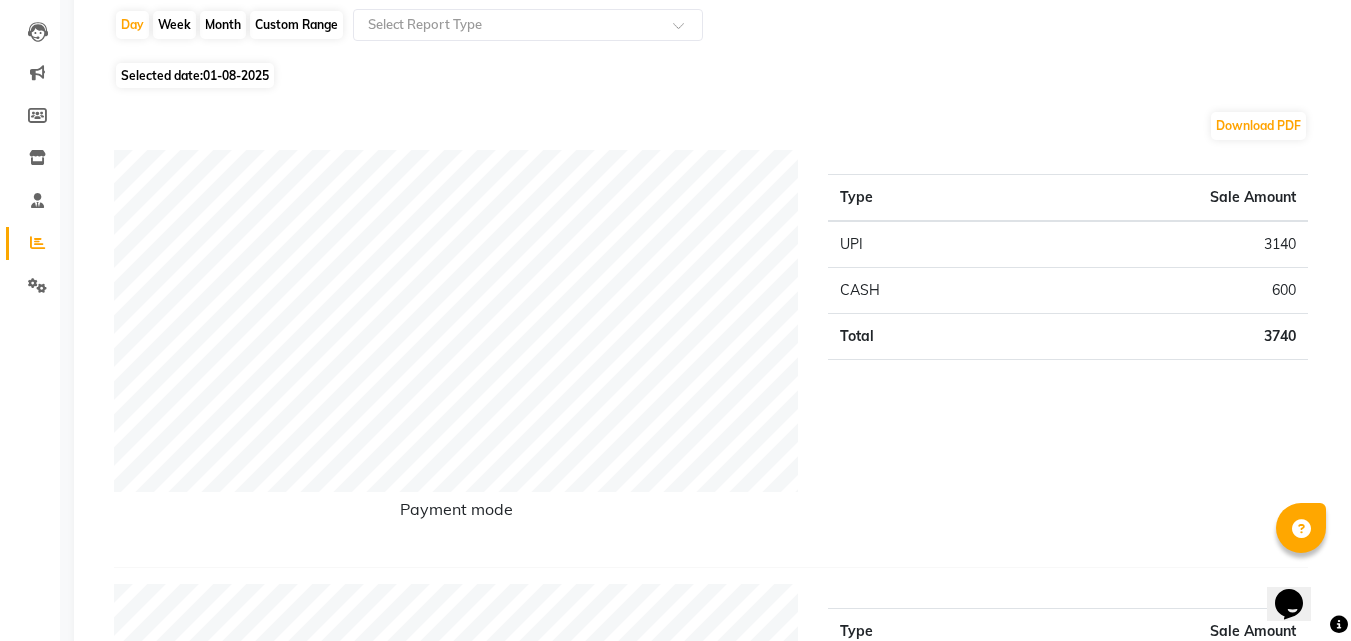 scroll, scrollTop: 0, scrollLeft: 0, axis: both 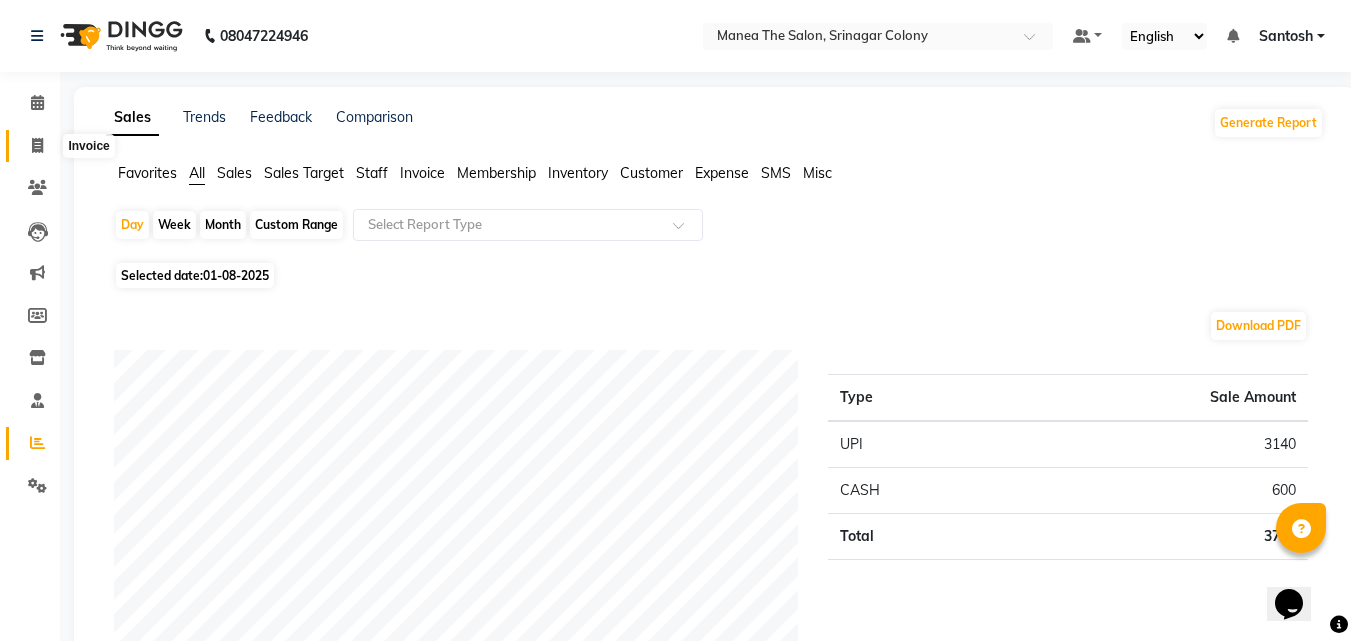 click 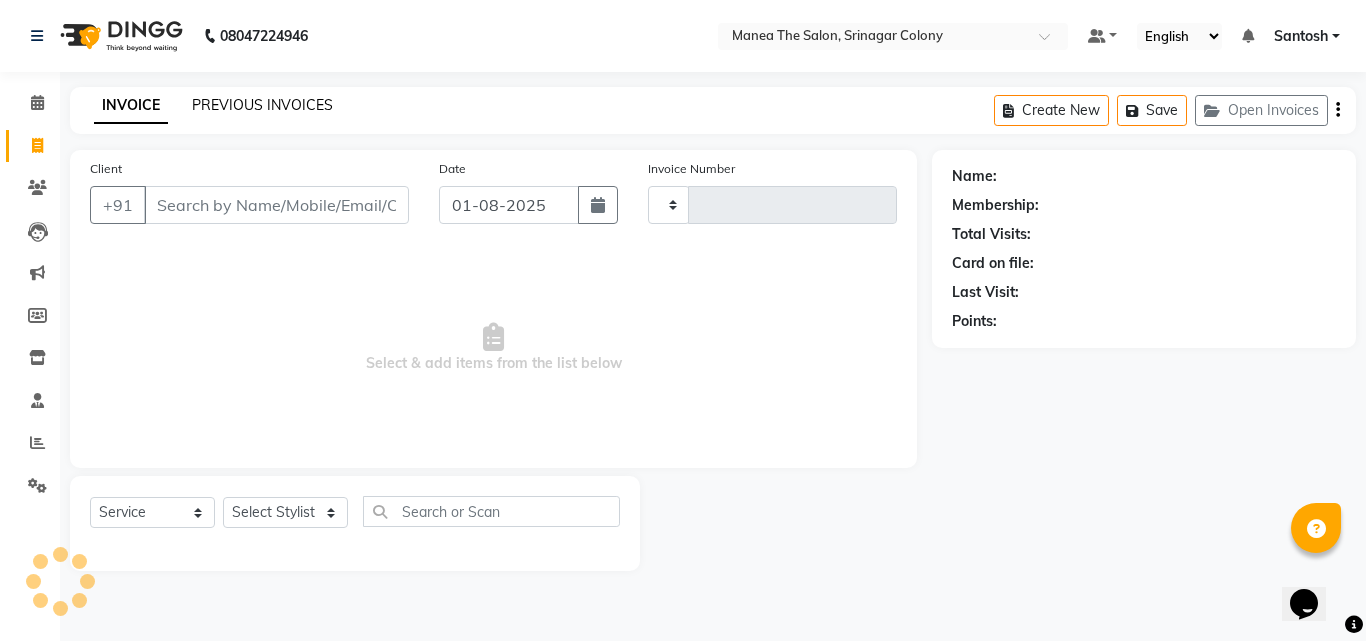 click on "PREVIOUS INVOICES" 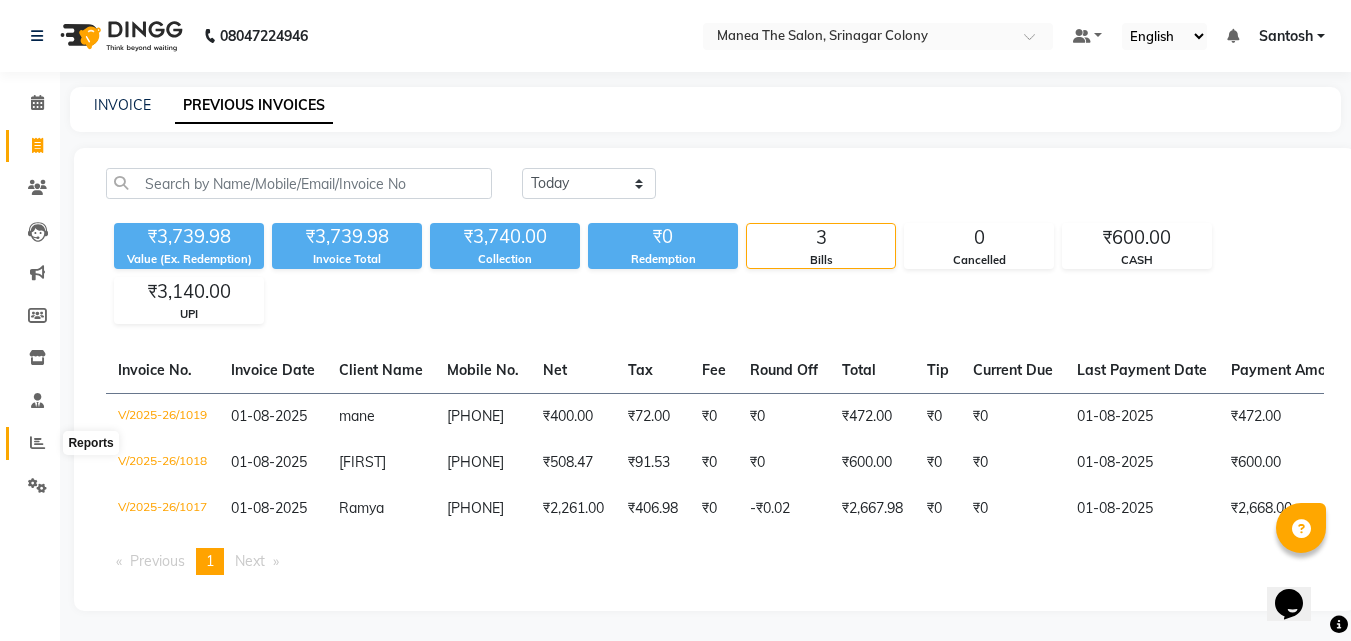 click 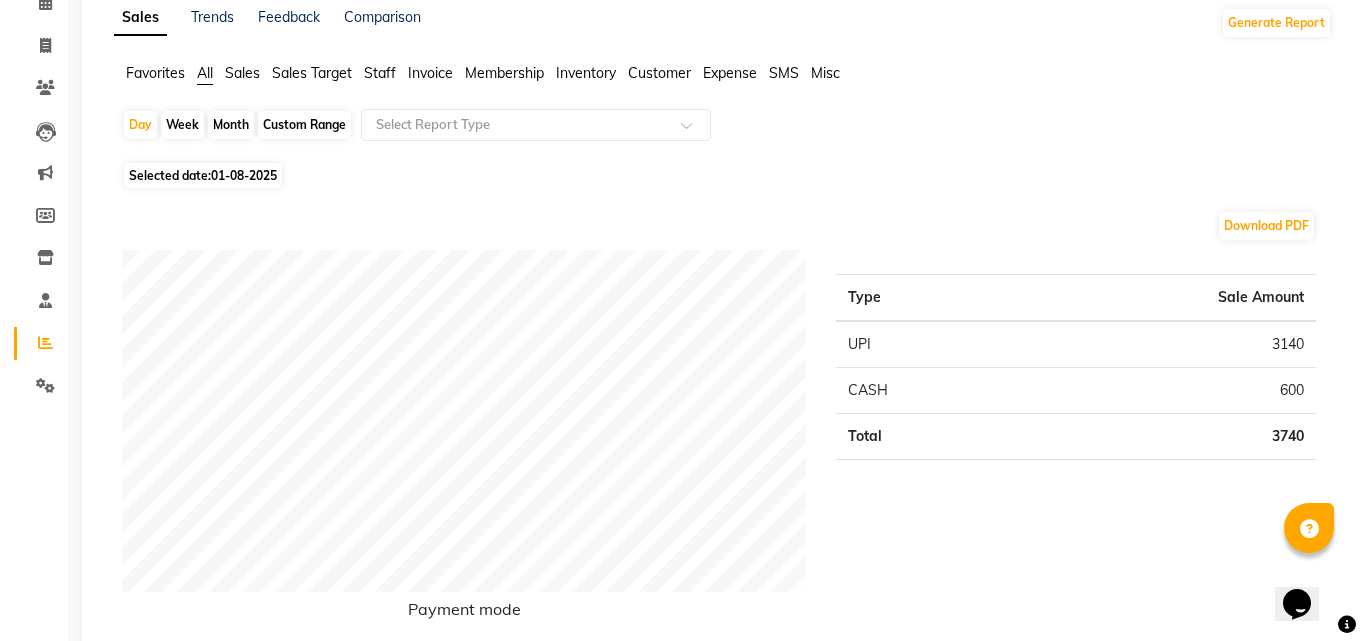 scroll, scrollTop: 0, scrollLeft: 0, axis: both 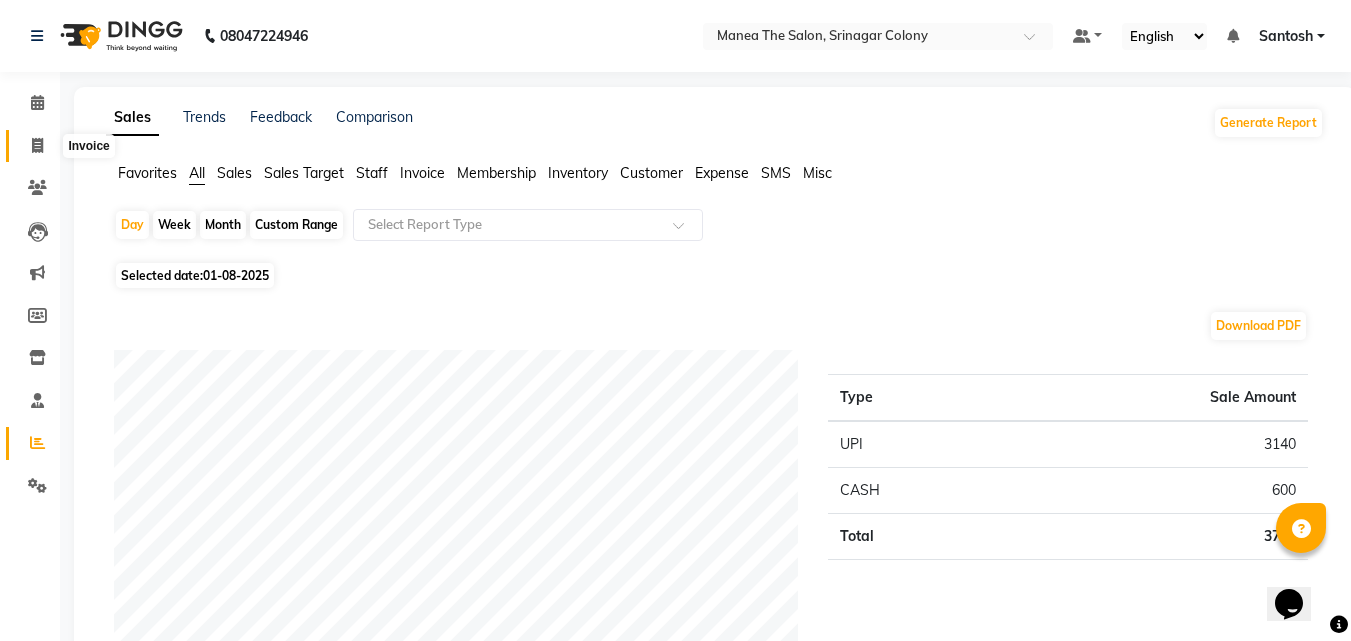 click 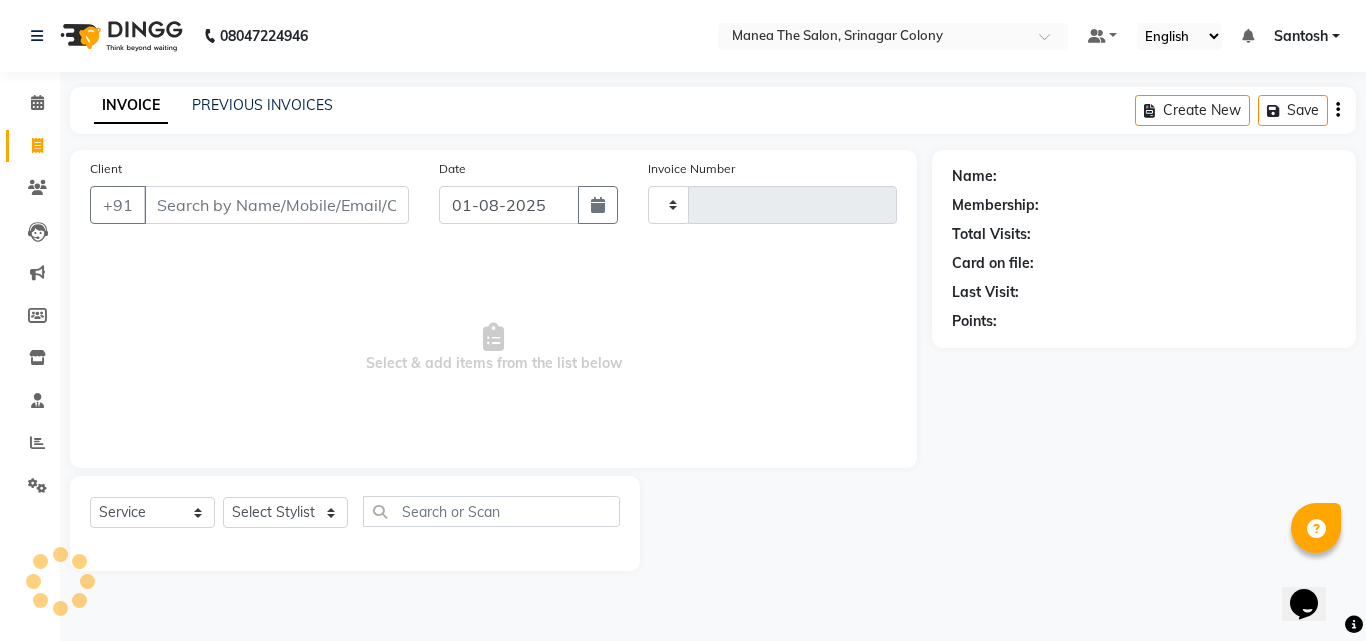 type on "1020" 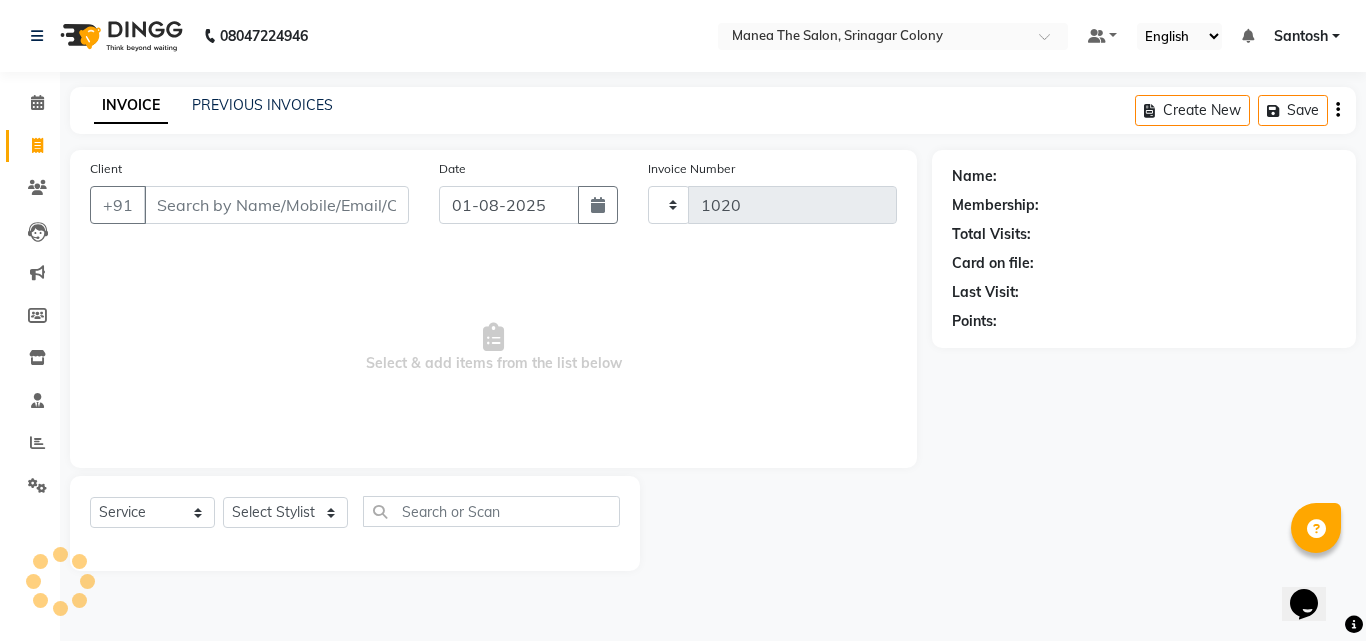 select on "5506" 